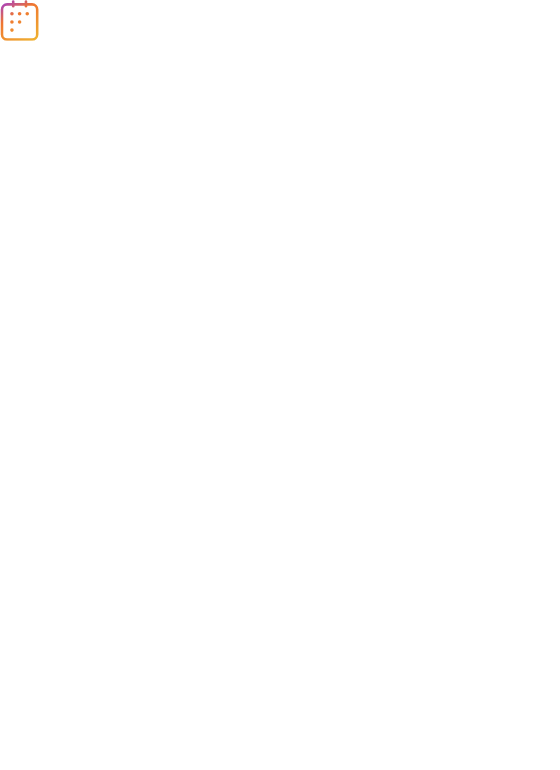 scroll, scrollTop: 0, scrollLeft: 0, axis: both 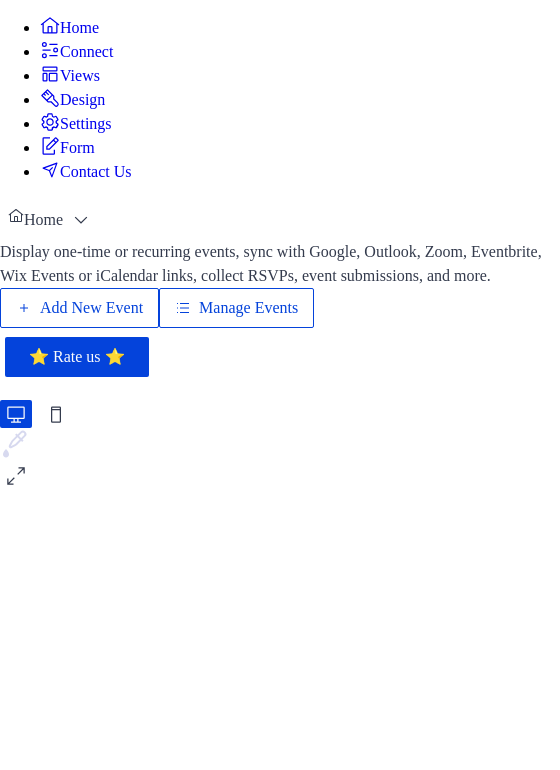 click on "Manage Events" at bounding box center [248, 308] 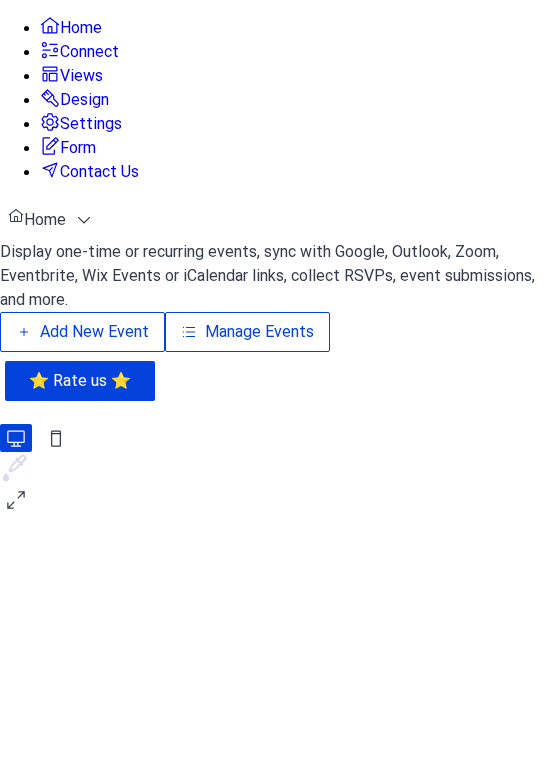 click on "Manage Events" at bounding box center [259, 332] 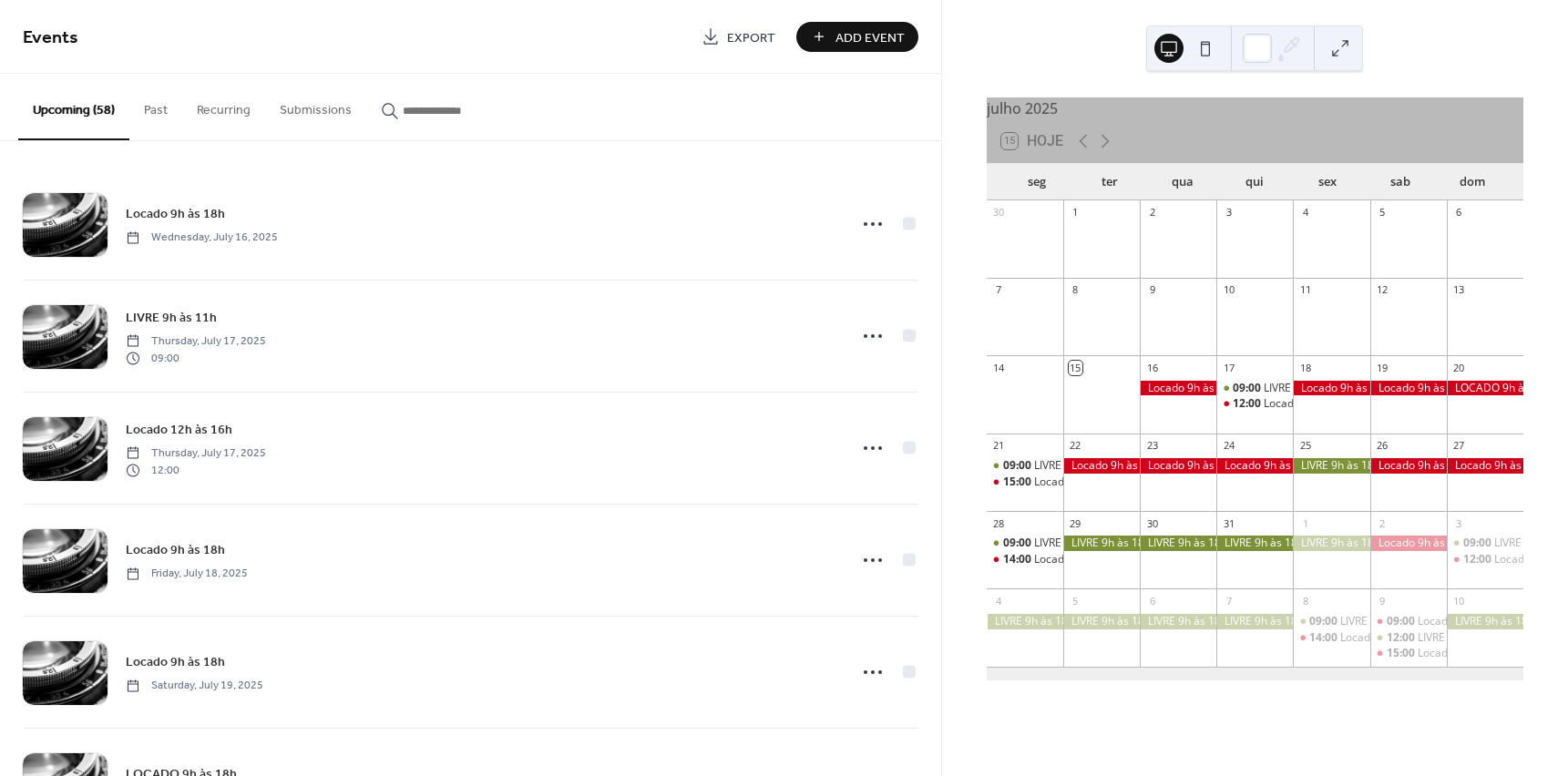 scroll, scrollTop: 0, scrollLeft: 0, axis: both 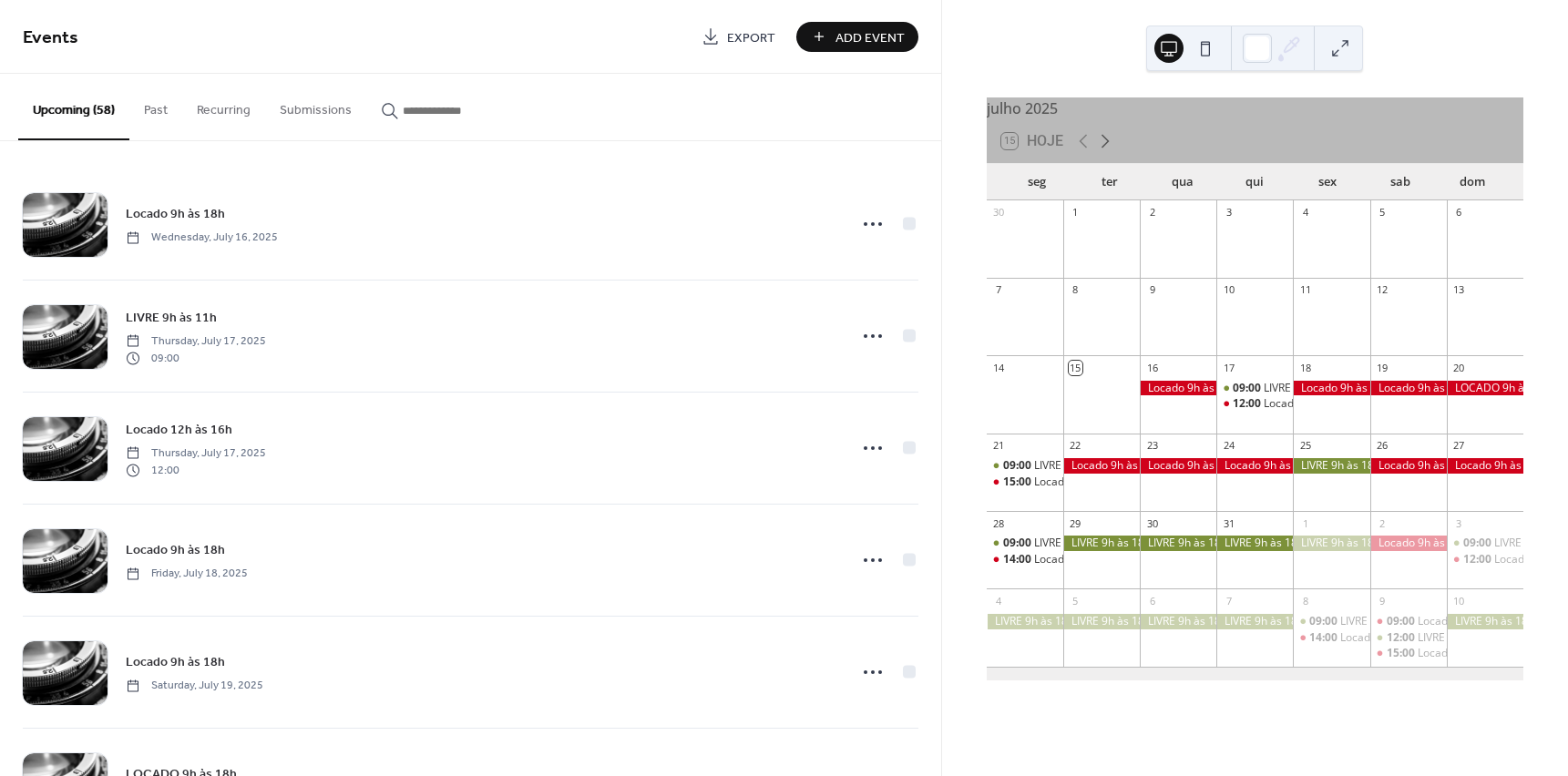 click 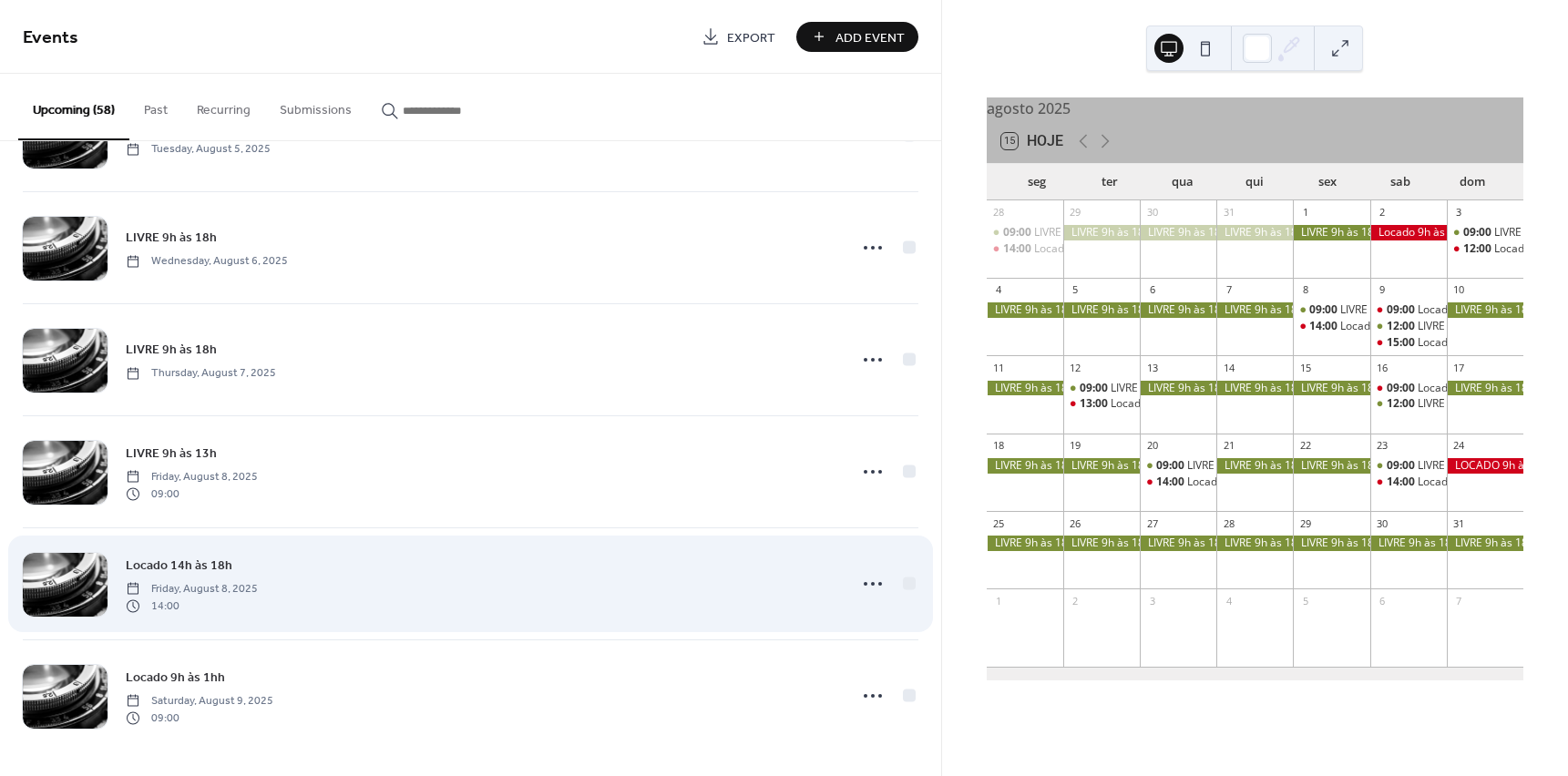 scroll, scrollTop: 2780, scrollLeft: 0, axis: vertical 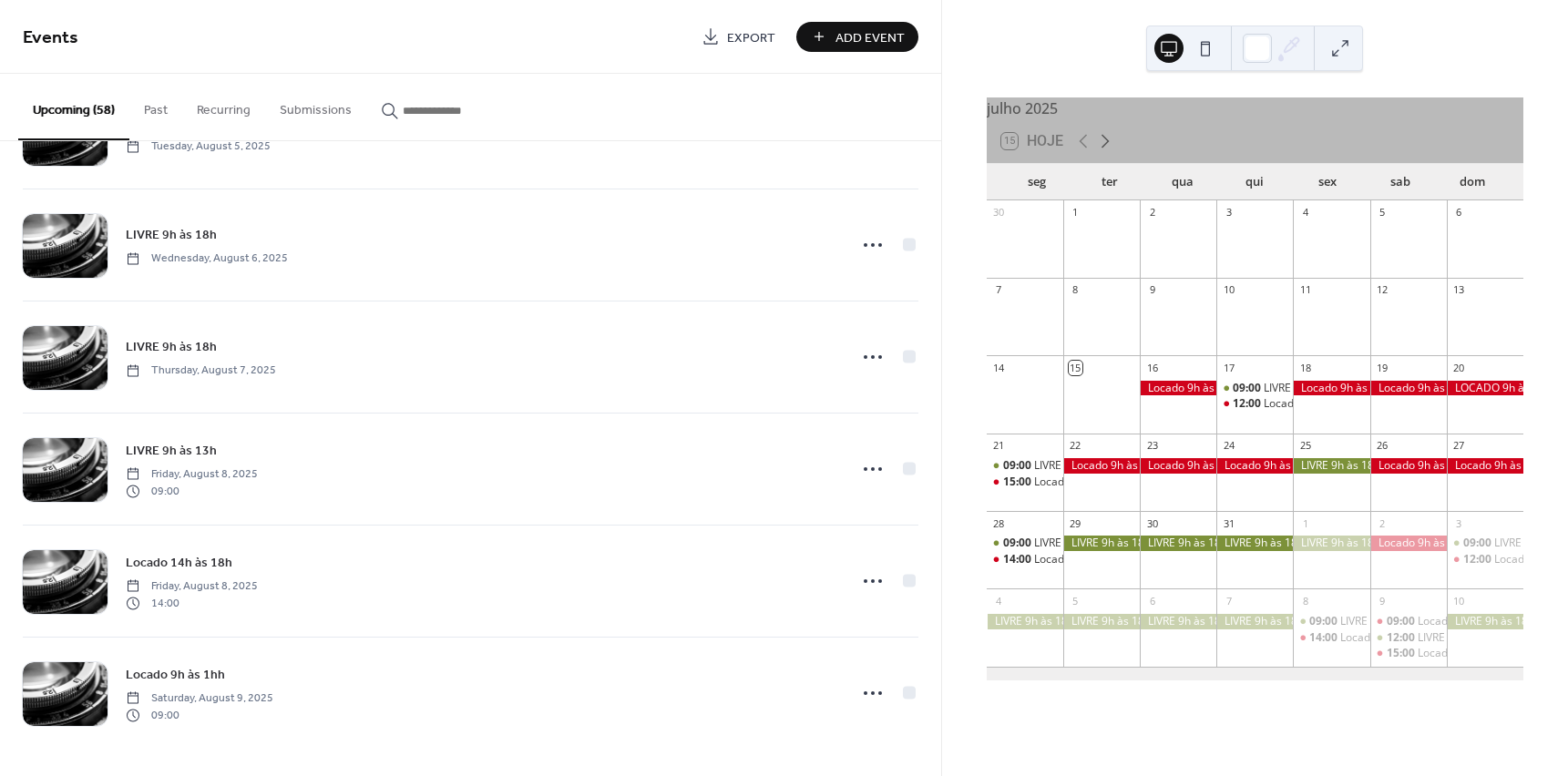click 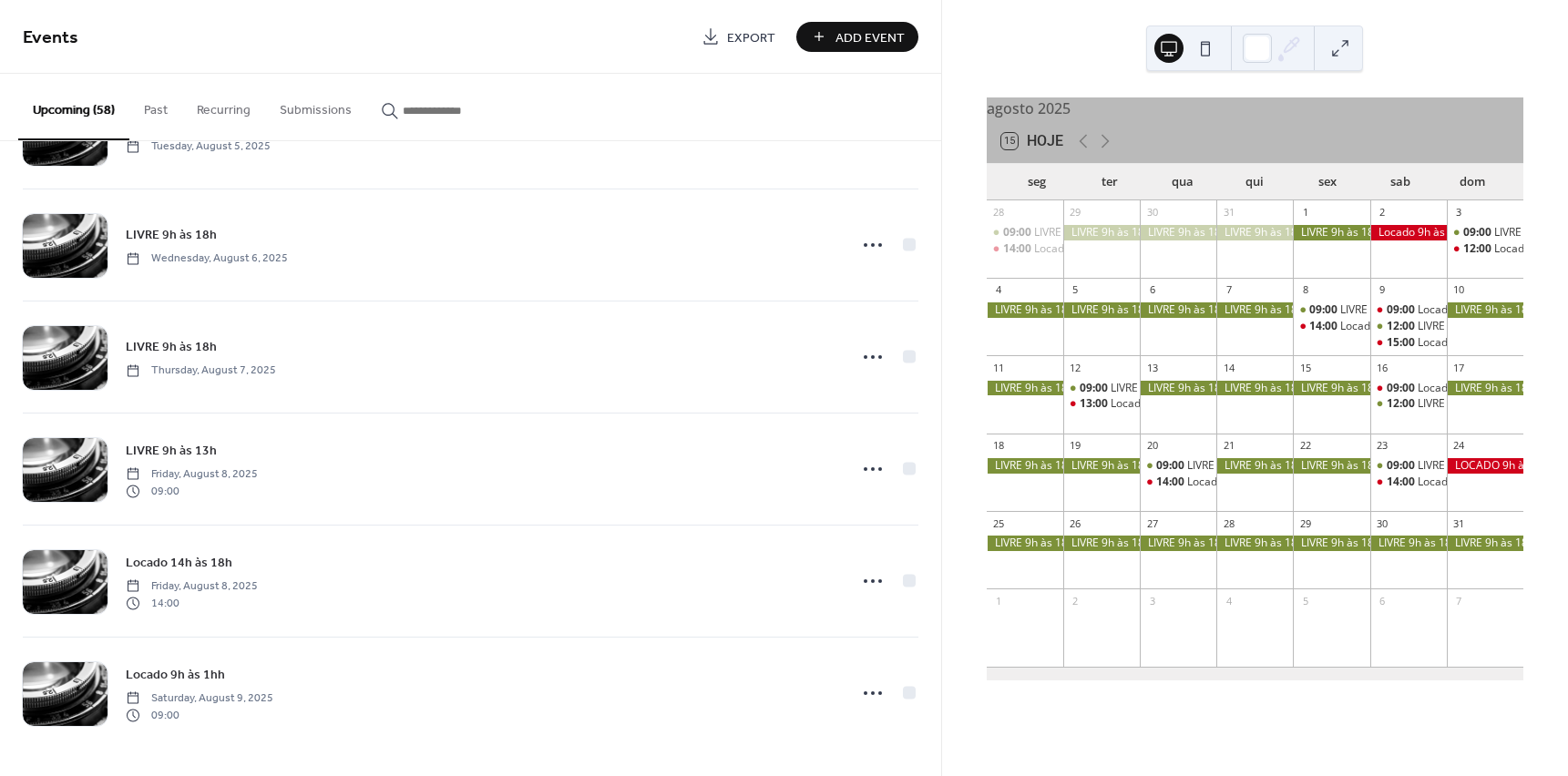 click on "09:00 Locado 9h às 11h 12:00 LIVRE 12h às 18h" at bounding box center [1409, 403] 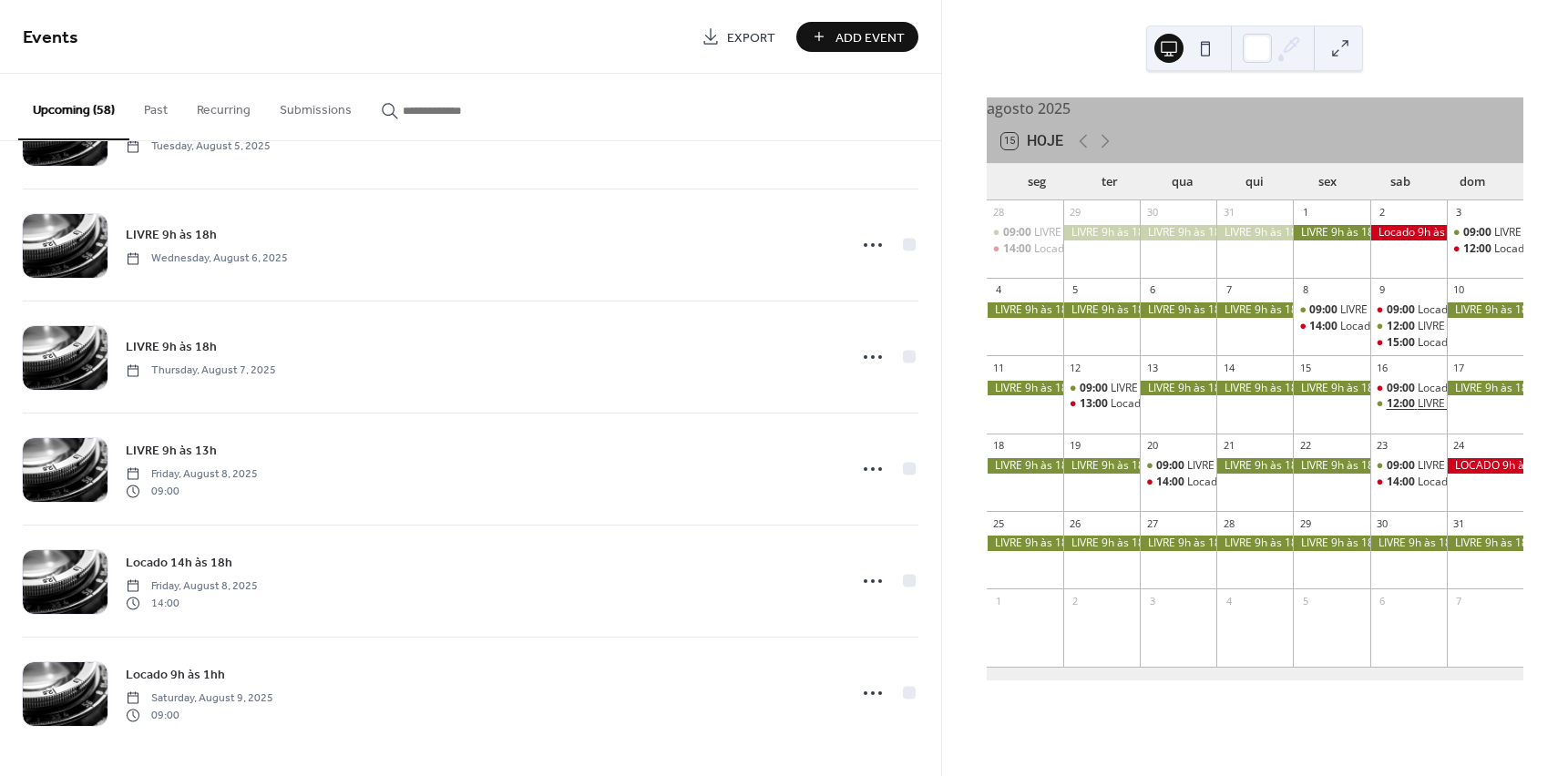 click on "12:00" at bounding box center [1402, 403] 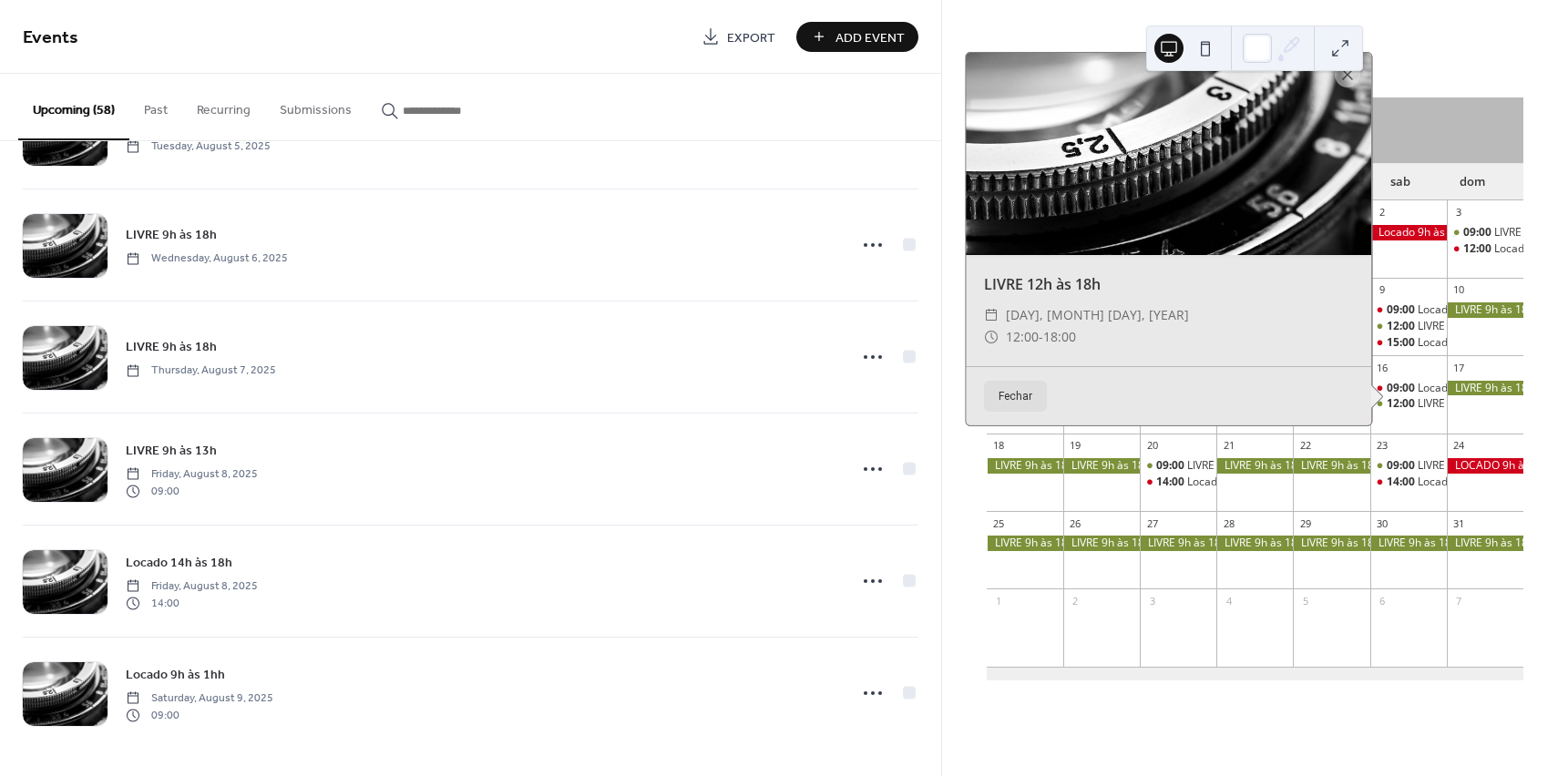 click on "LIVRE 12h às 18h ​ sábado, agosto 16, 2025 ​ 12:00 - 18:00" at bounding box center (1168, 311) 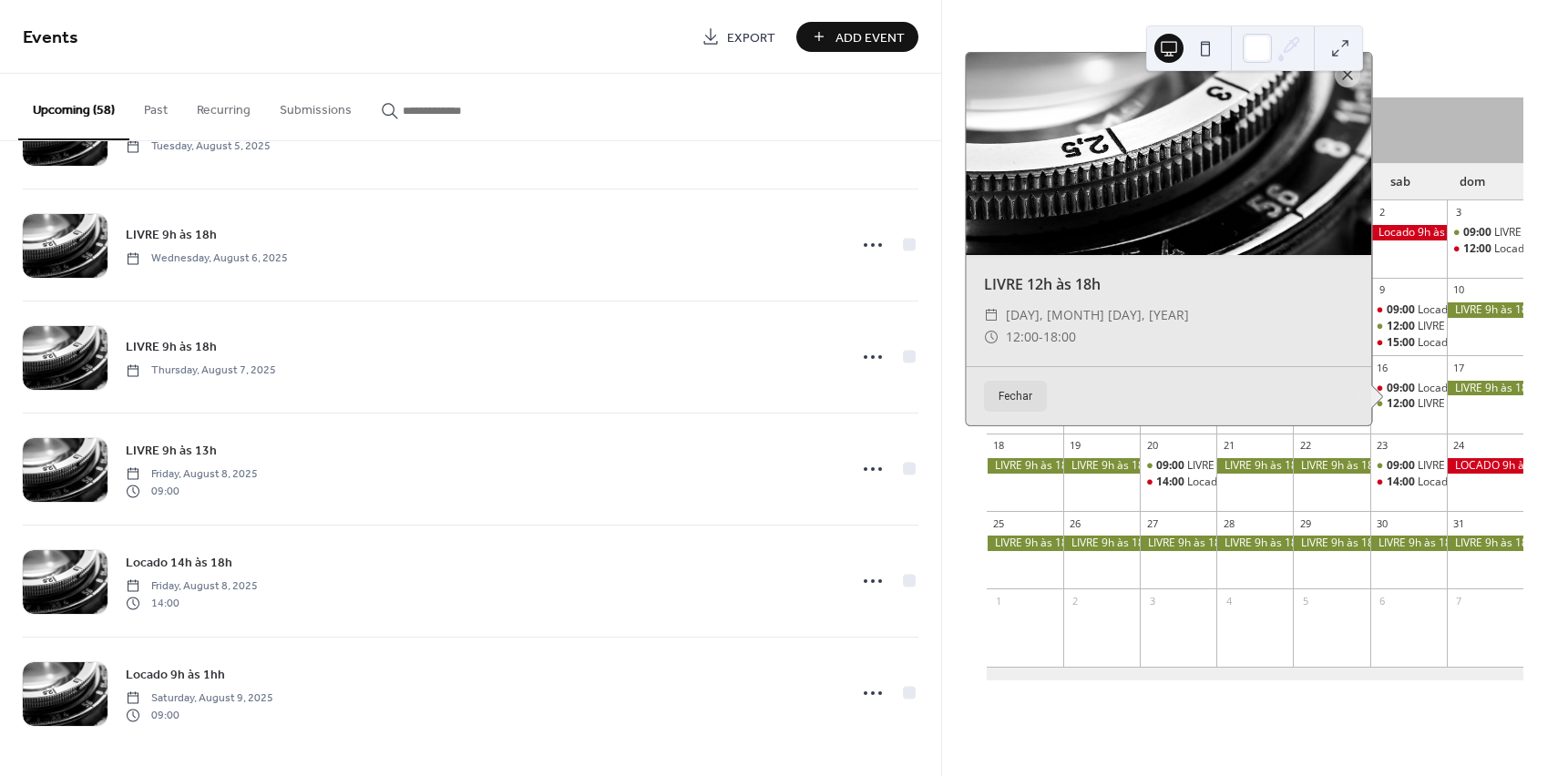 click at bounding box center (1348, 75) 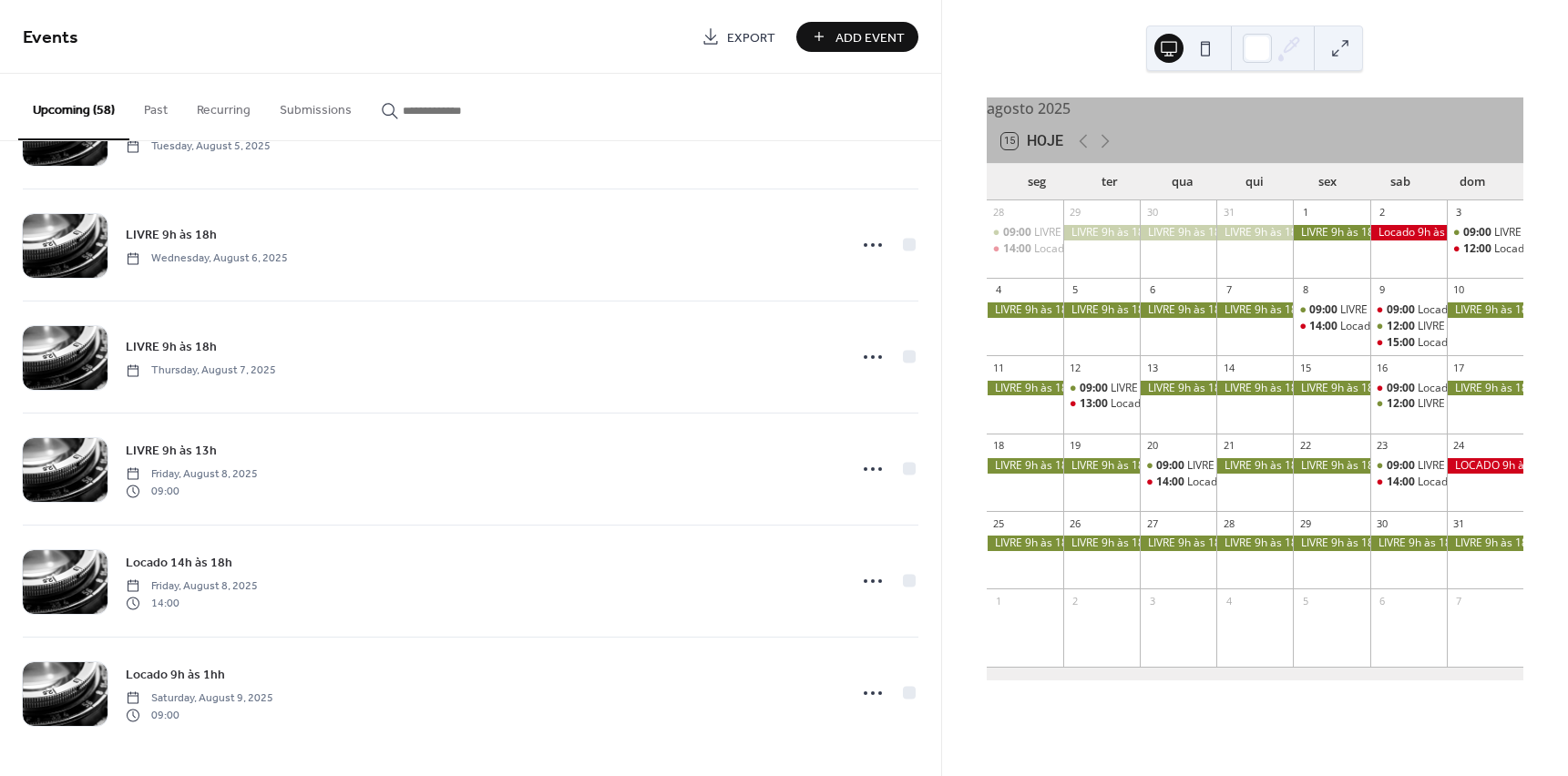 click on "Past" at bounding box center [156, 106] 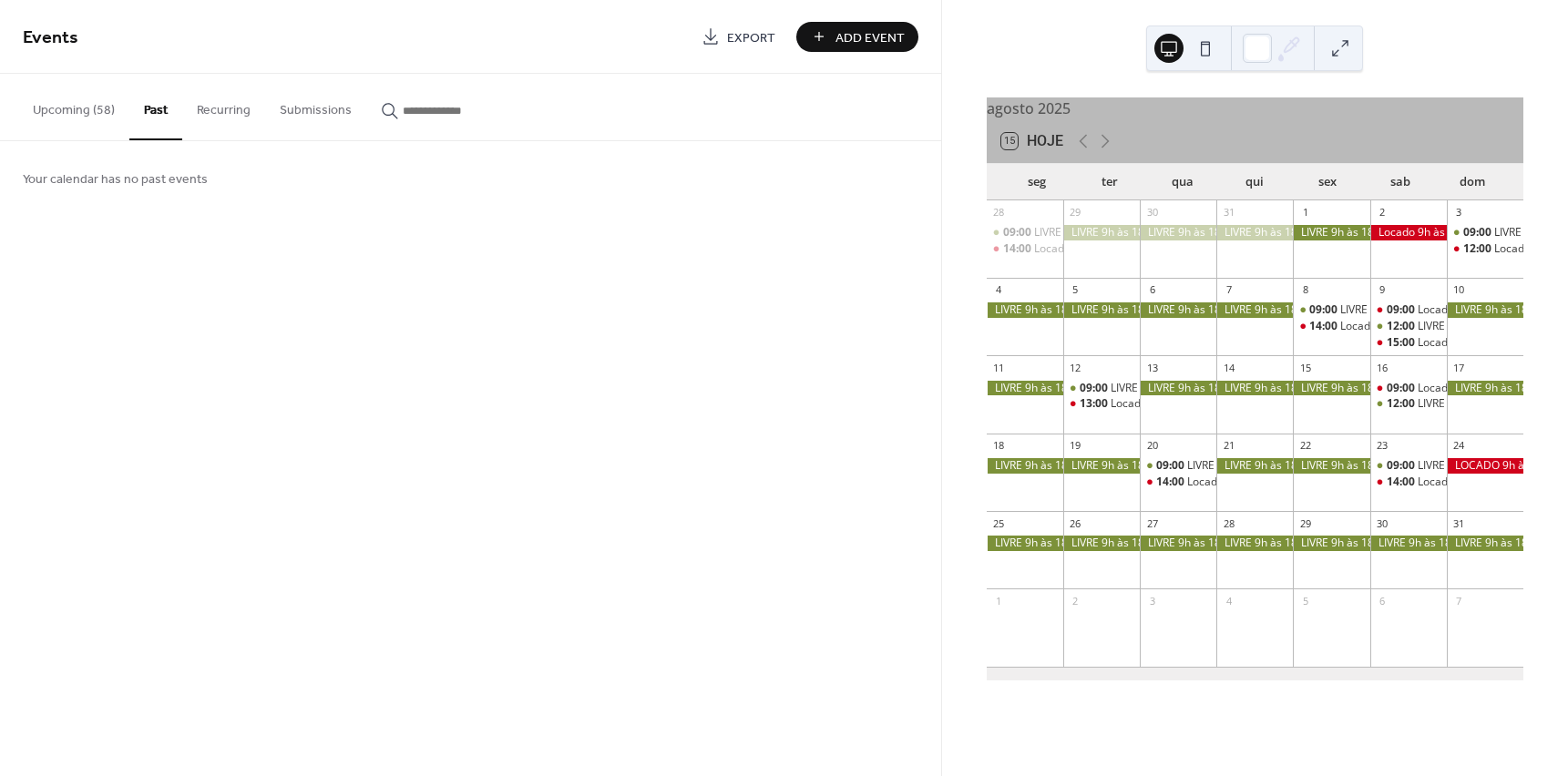 click on "Upcoming (58)" at bounding box center [74, 106] 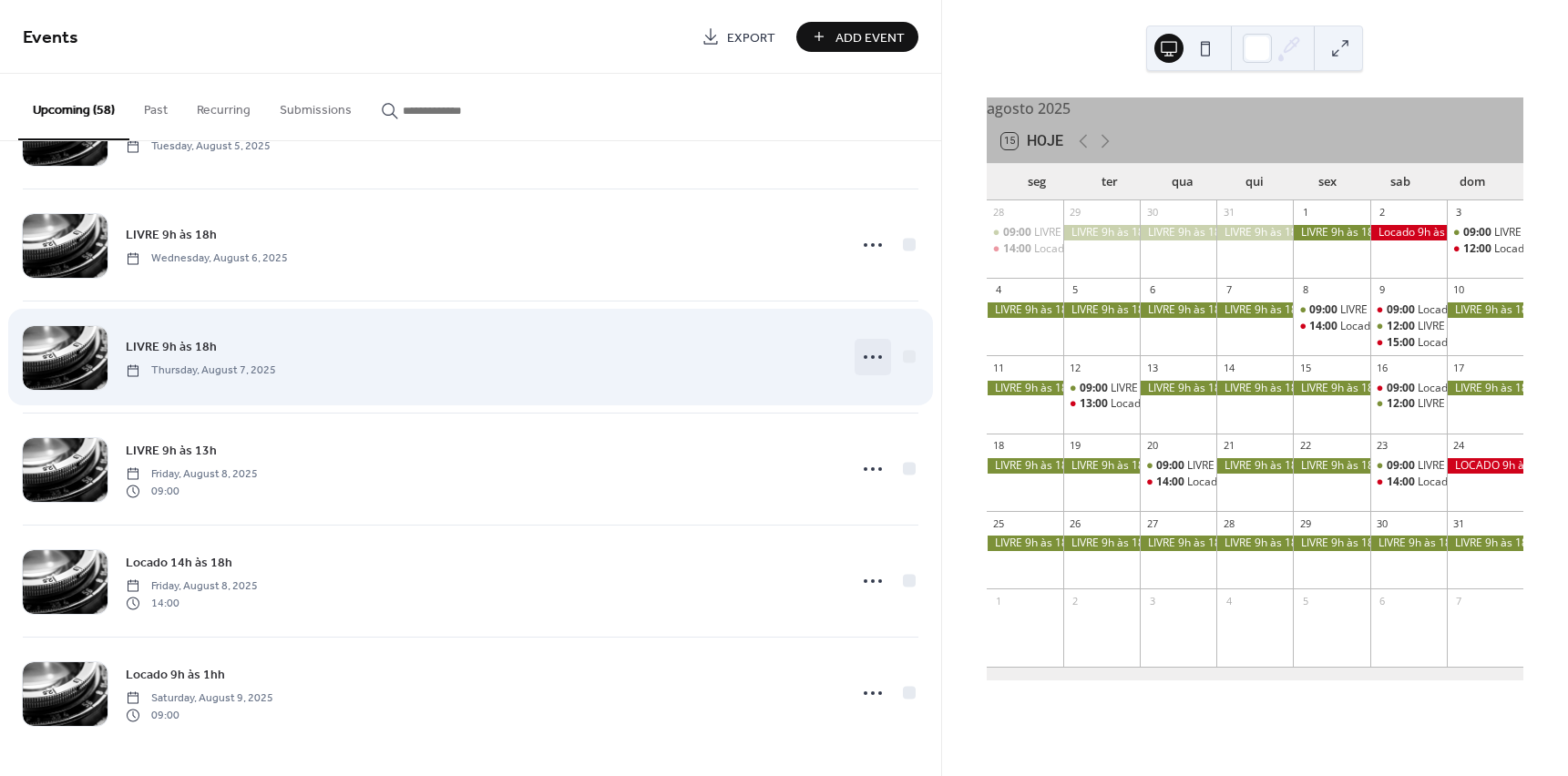 click 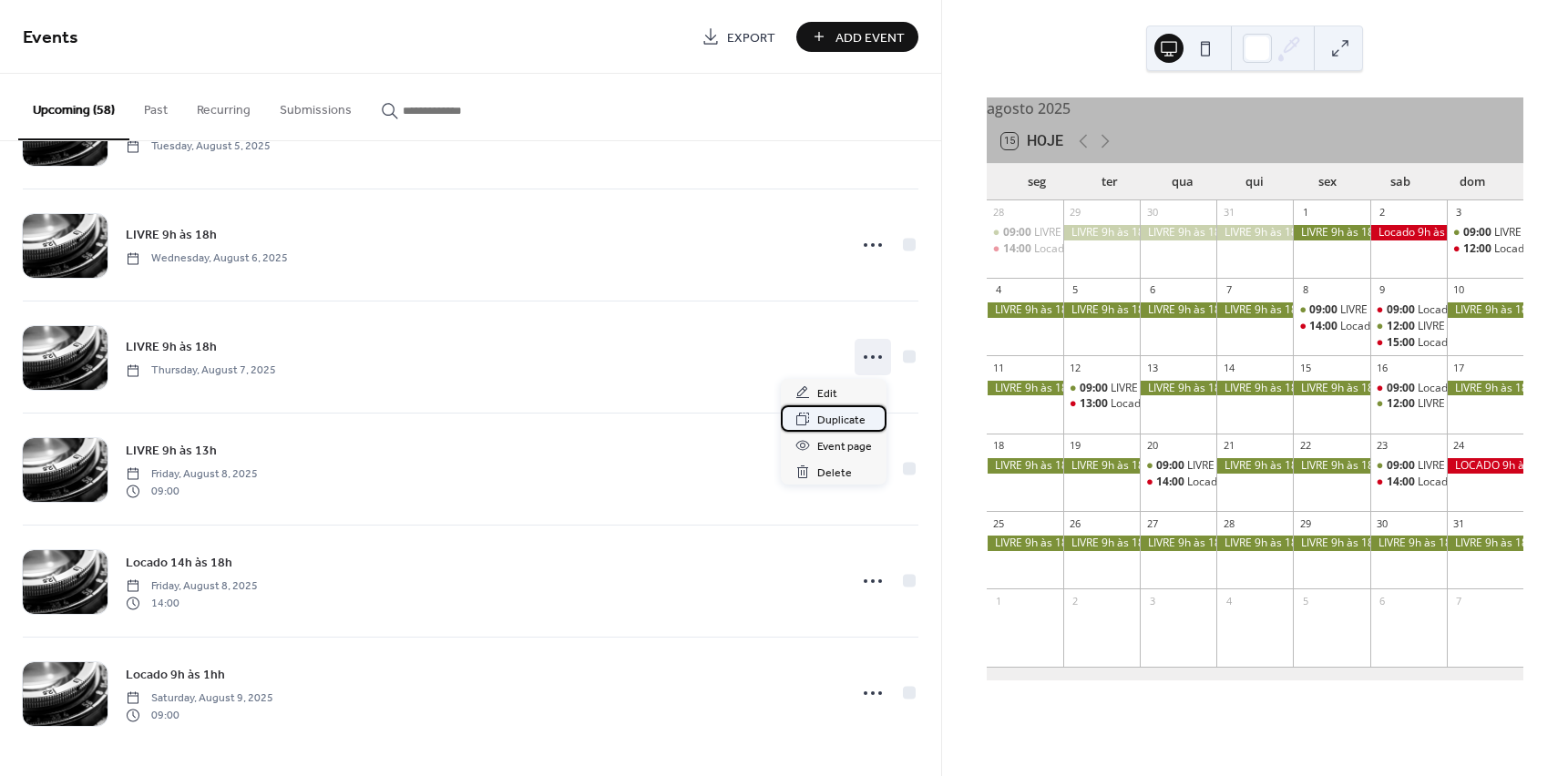 click on "Duplicate" at bounding box center (841, 420) 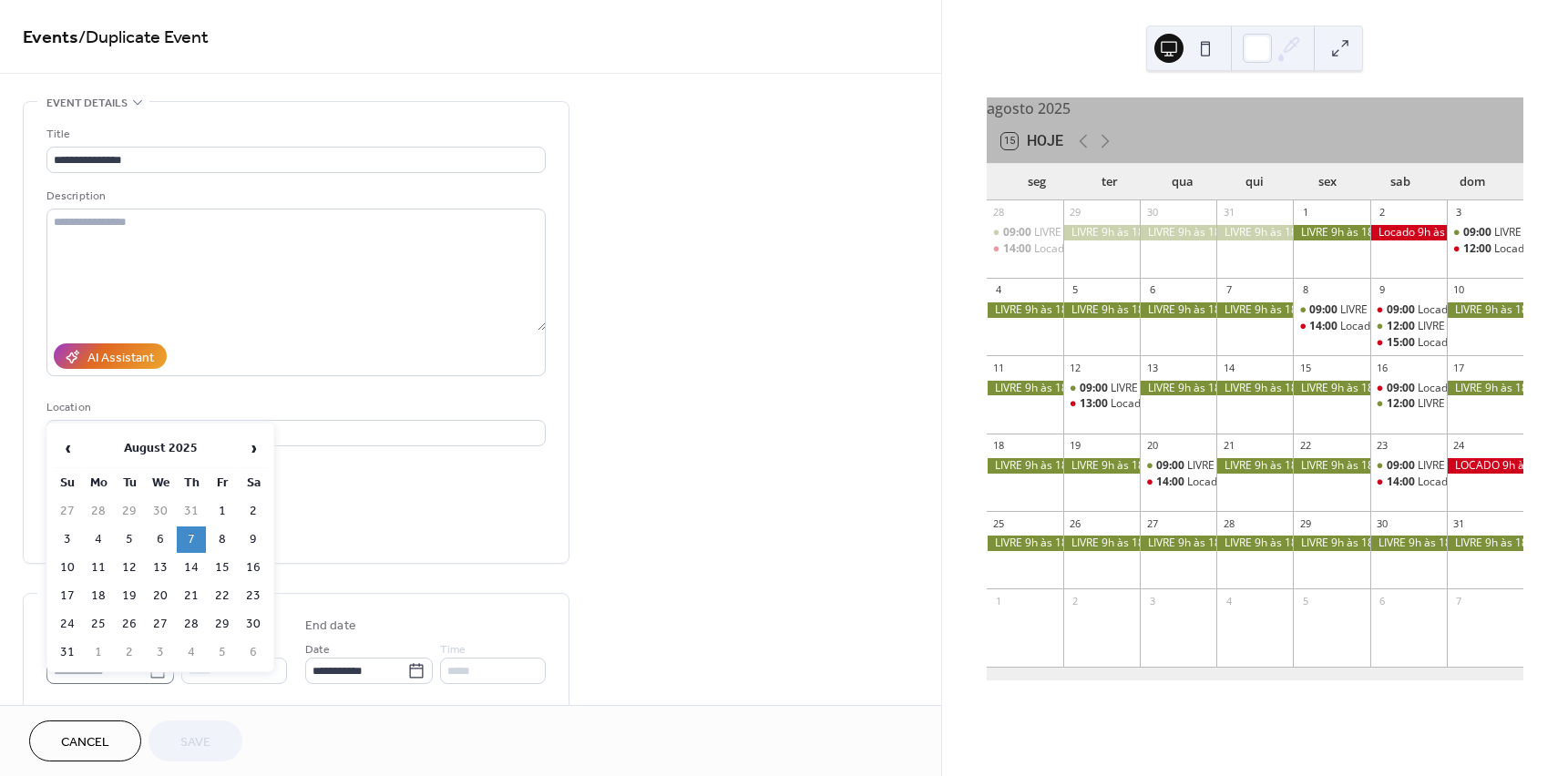 click on "**********" at bounding box center [784, 388] 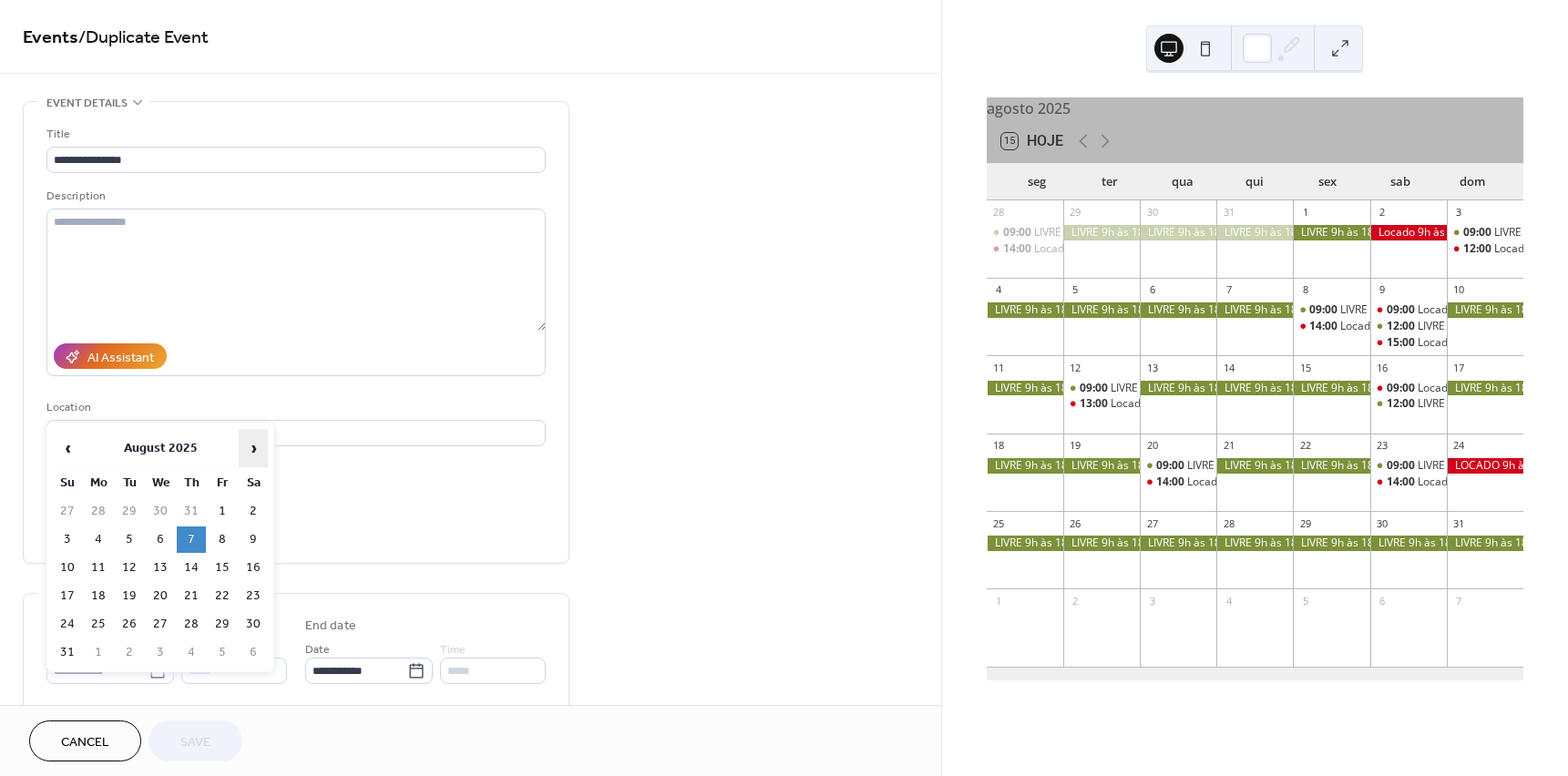 click on "›" at bounding box center (253, 448) 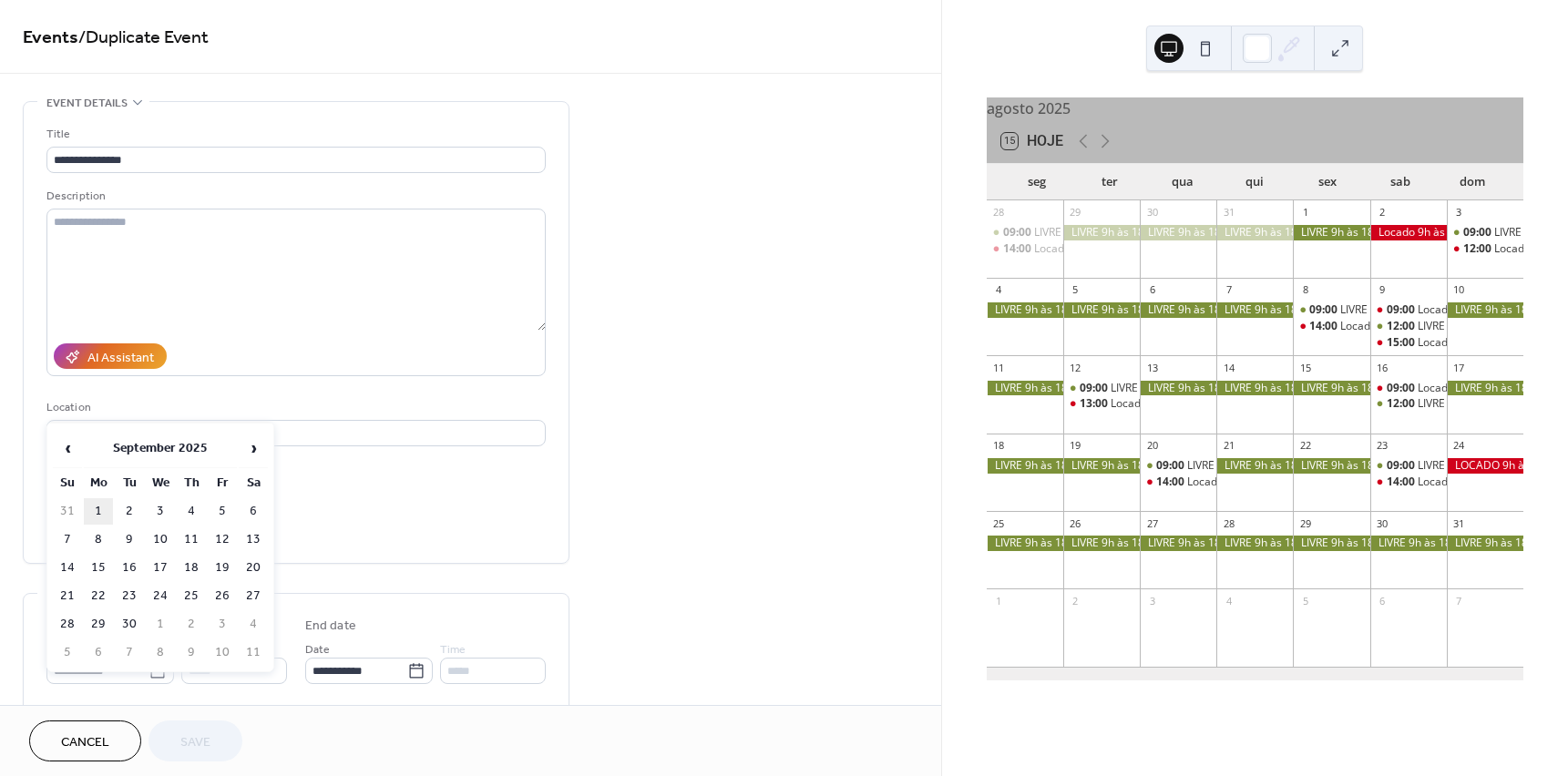 click on "1" at bounding box center (98, 511) 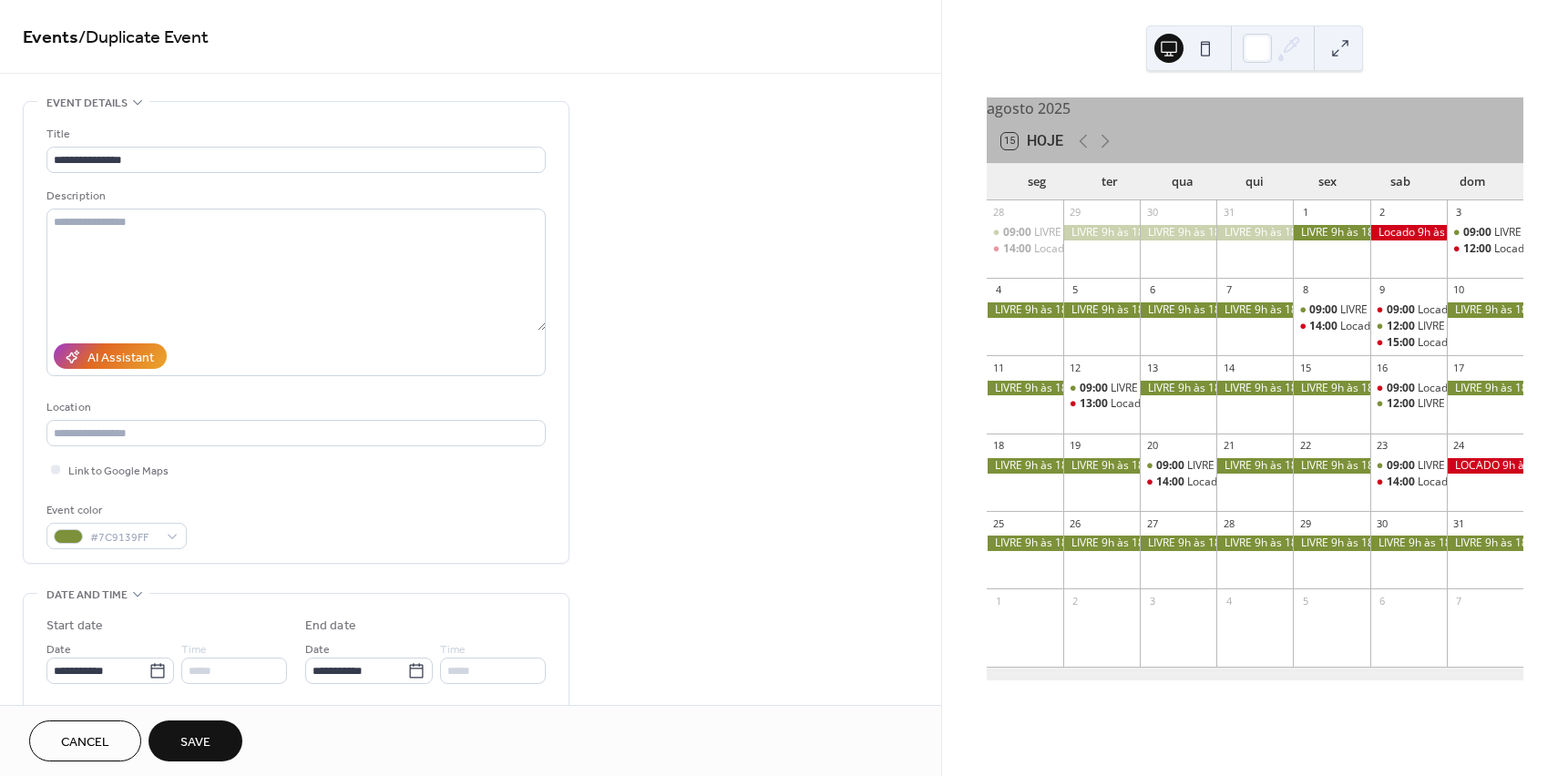 click on "Save" at bounding box center (195, 742) 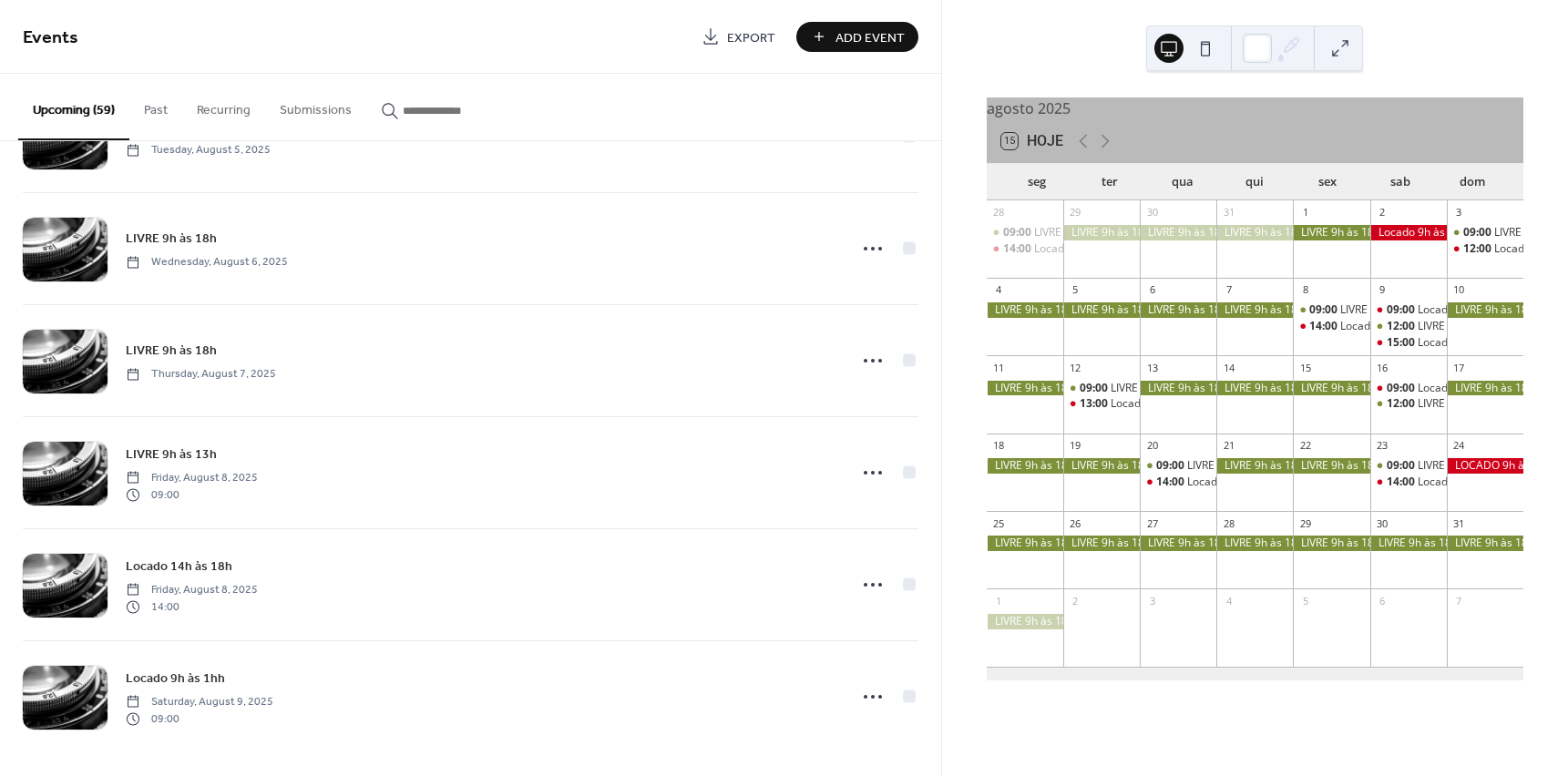 scroll, scrollTop: 2780, scrollLeft: 0, axis: vertical 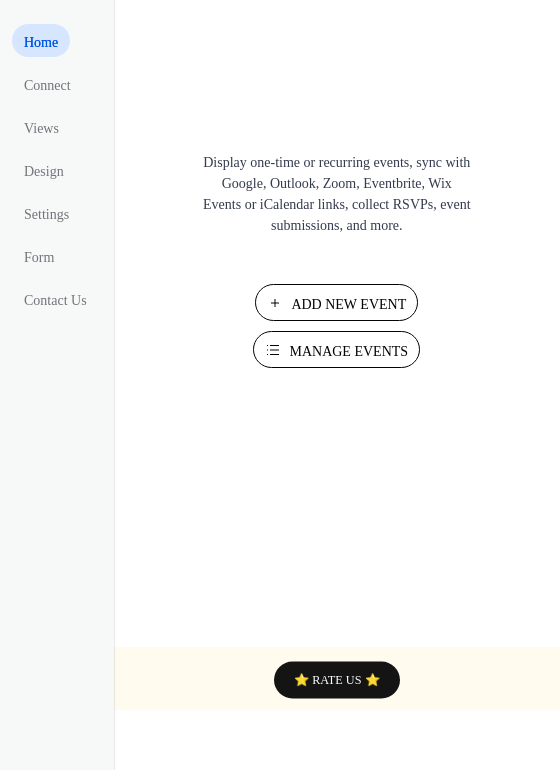 click on "Manage Events" at bounding box center (348, 351) 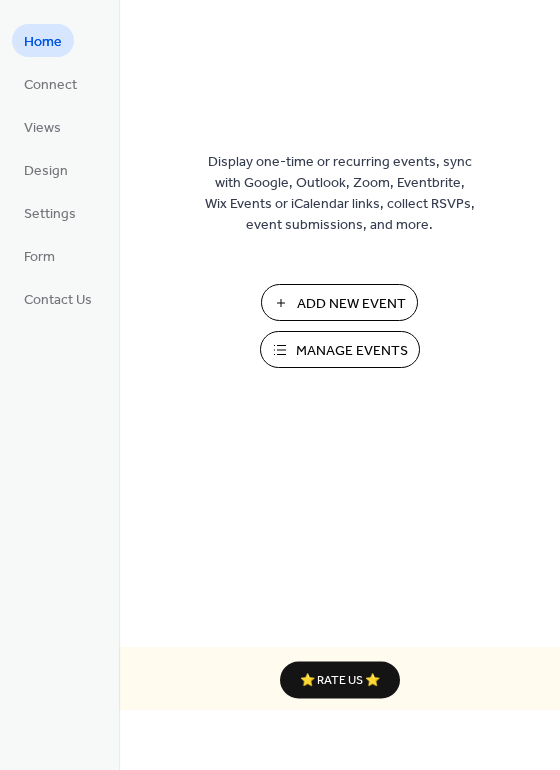 click on "Manage Events" at bounding box center [352, 351] 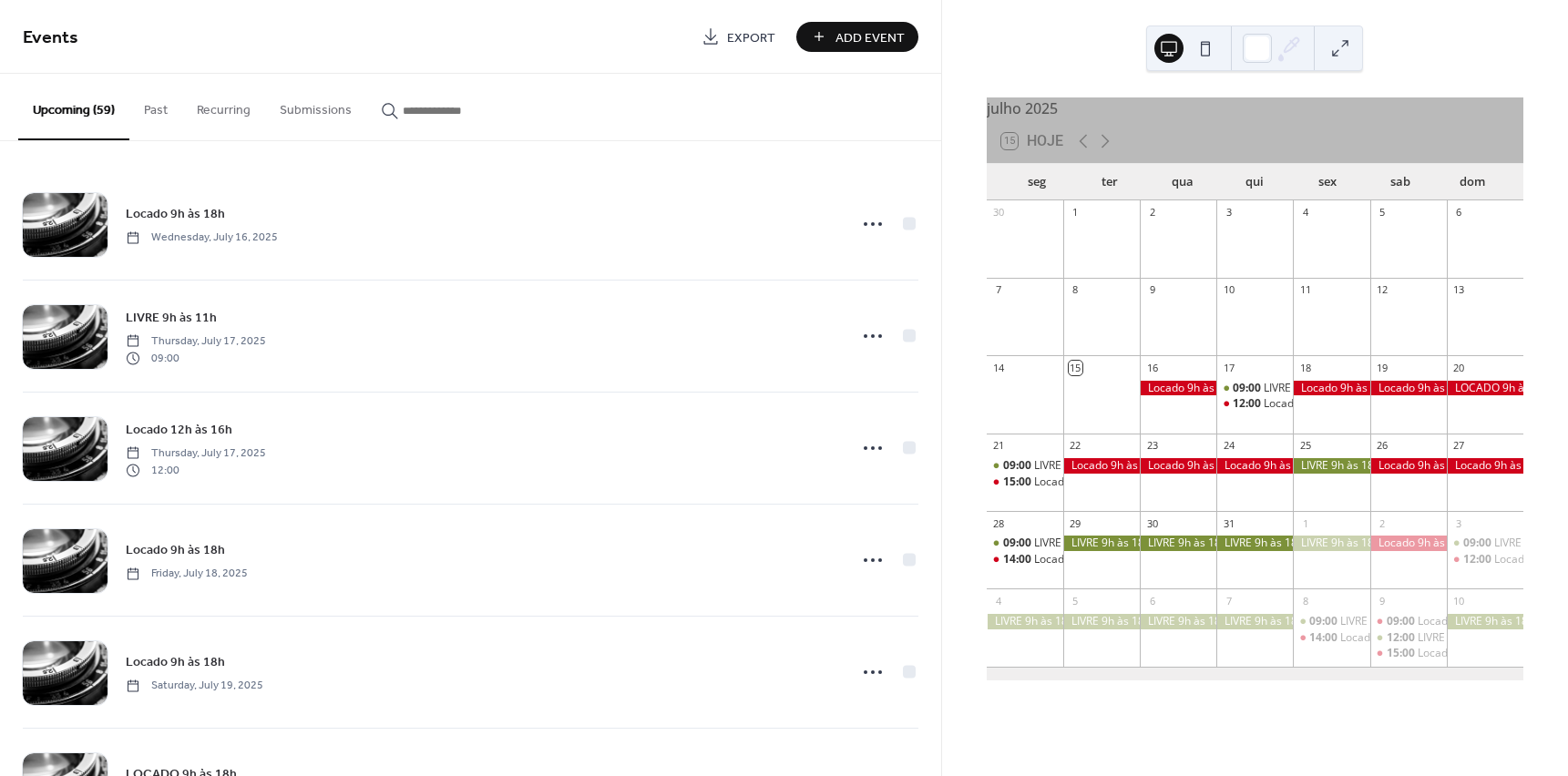 scroll, scrollTop: 0, scrollLeft: 0, axis: both 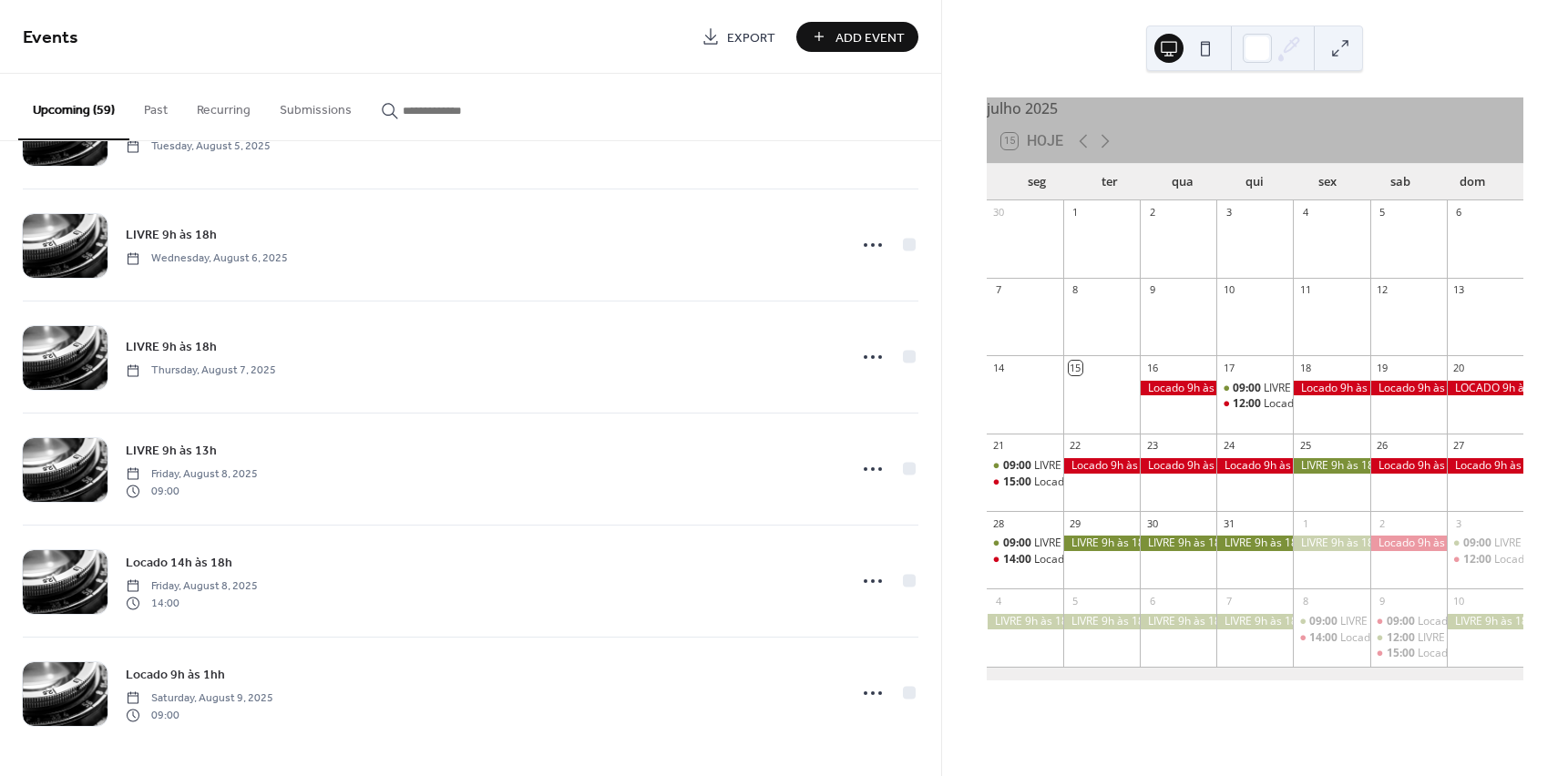 click on "Recurring" at bounding box center (223, 106) 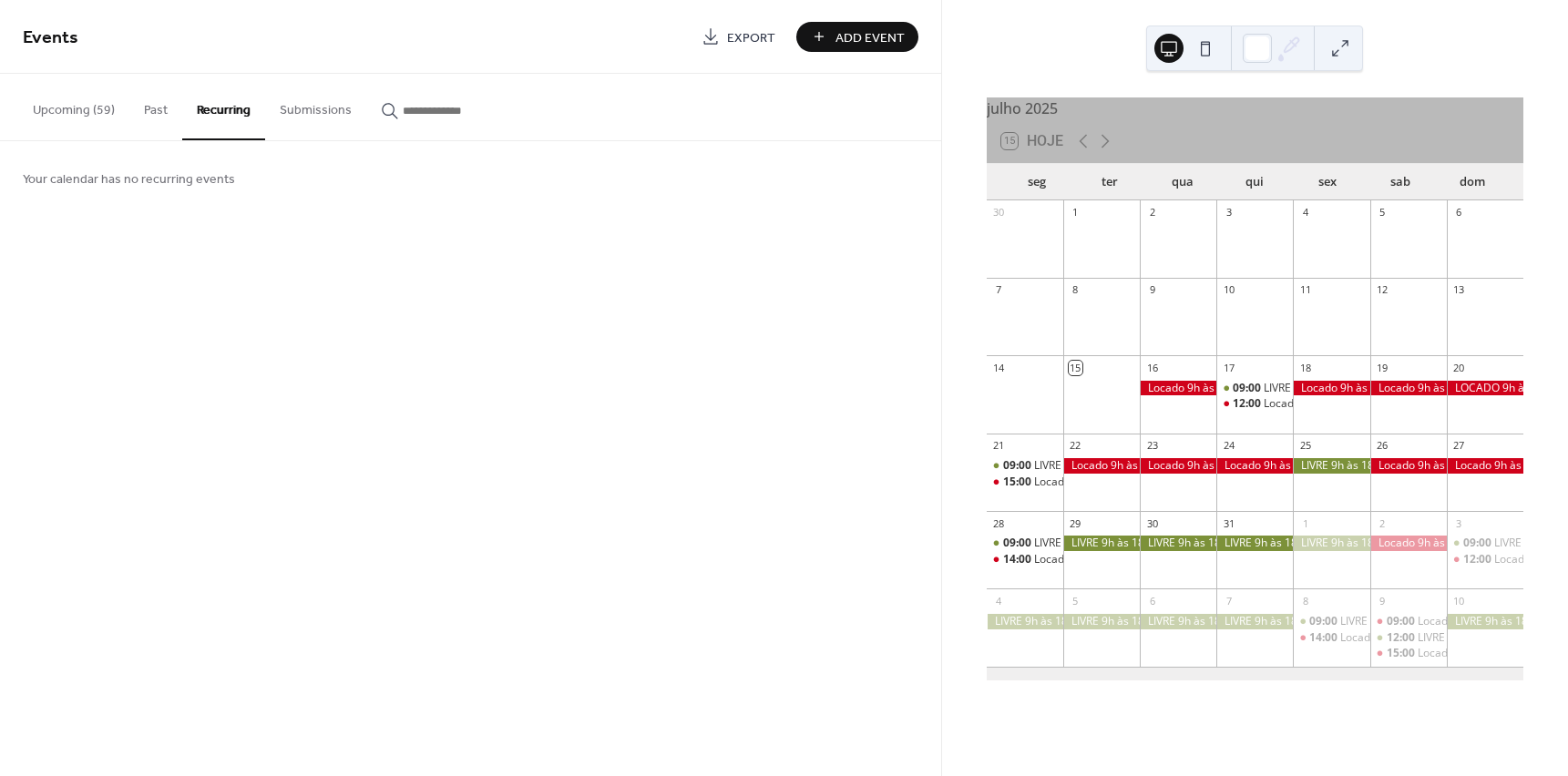 click on "Past" at bounding box center [156, 106] 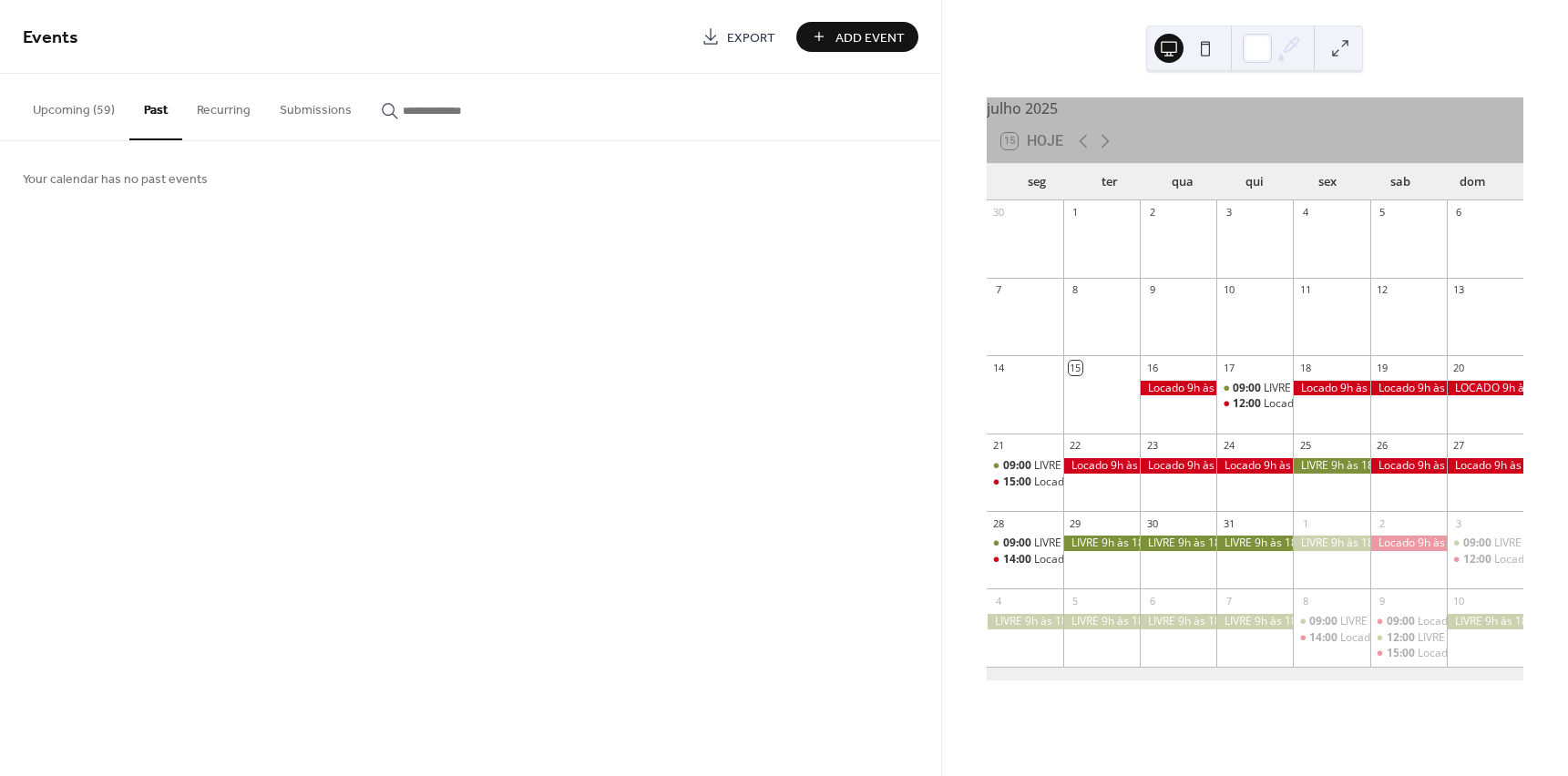 click on "Upcoming (59)" at bounding box center (74, 106) 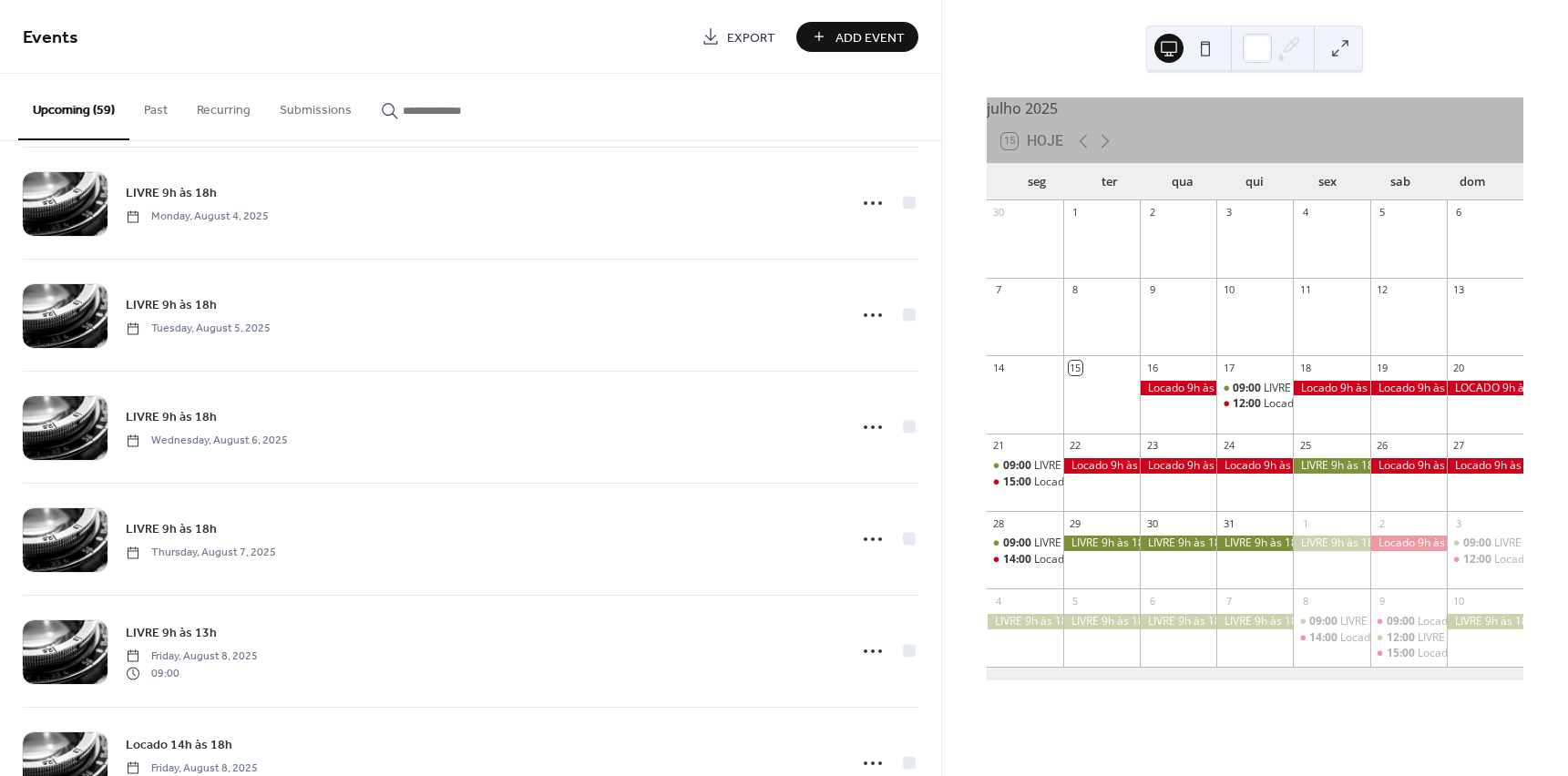 scroll, scrollTop: 2561, scrollLeft: 0, axis: vertical 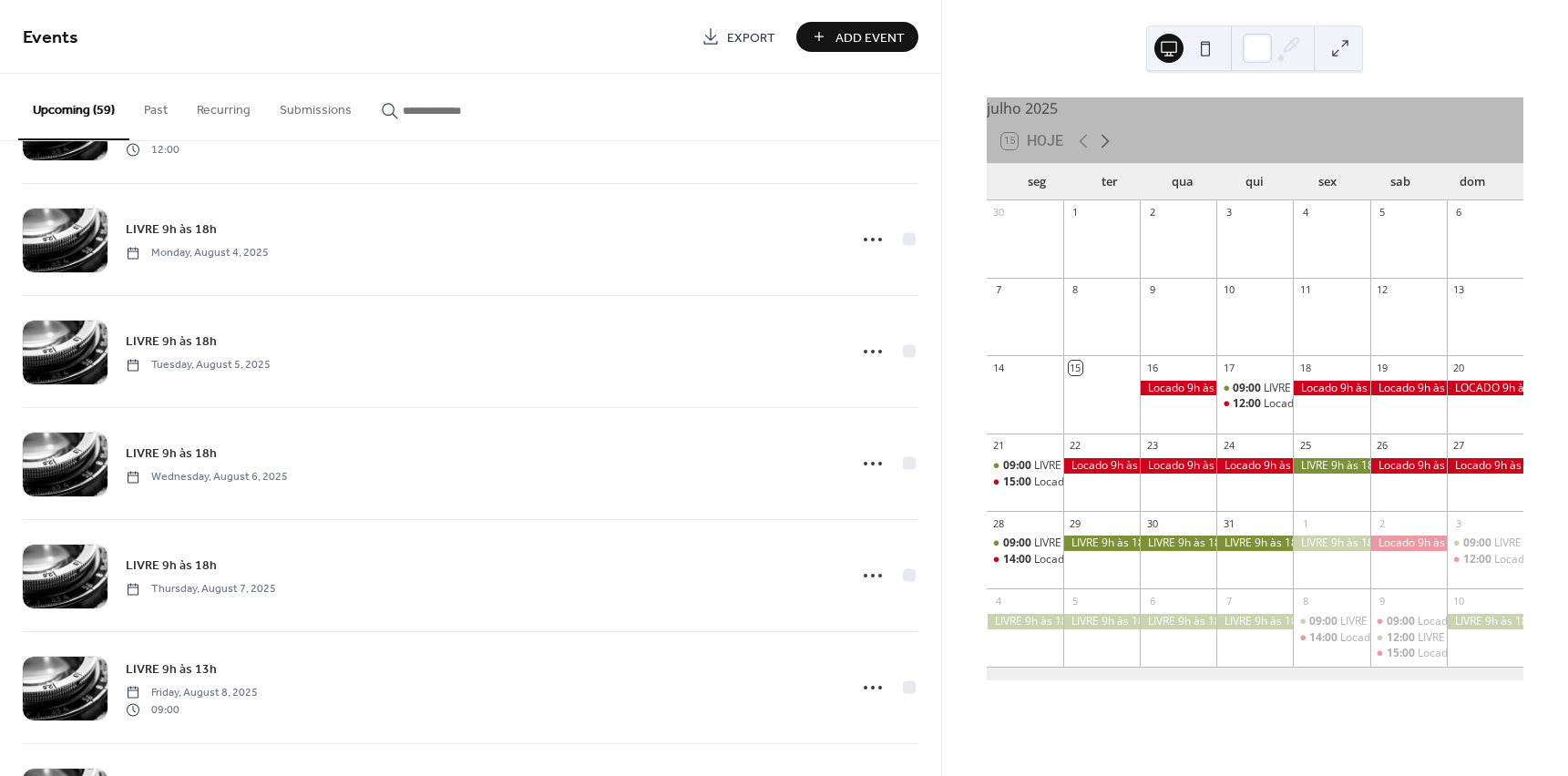 click 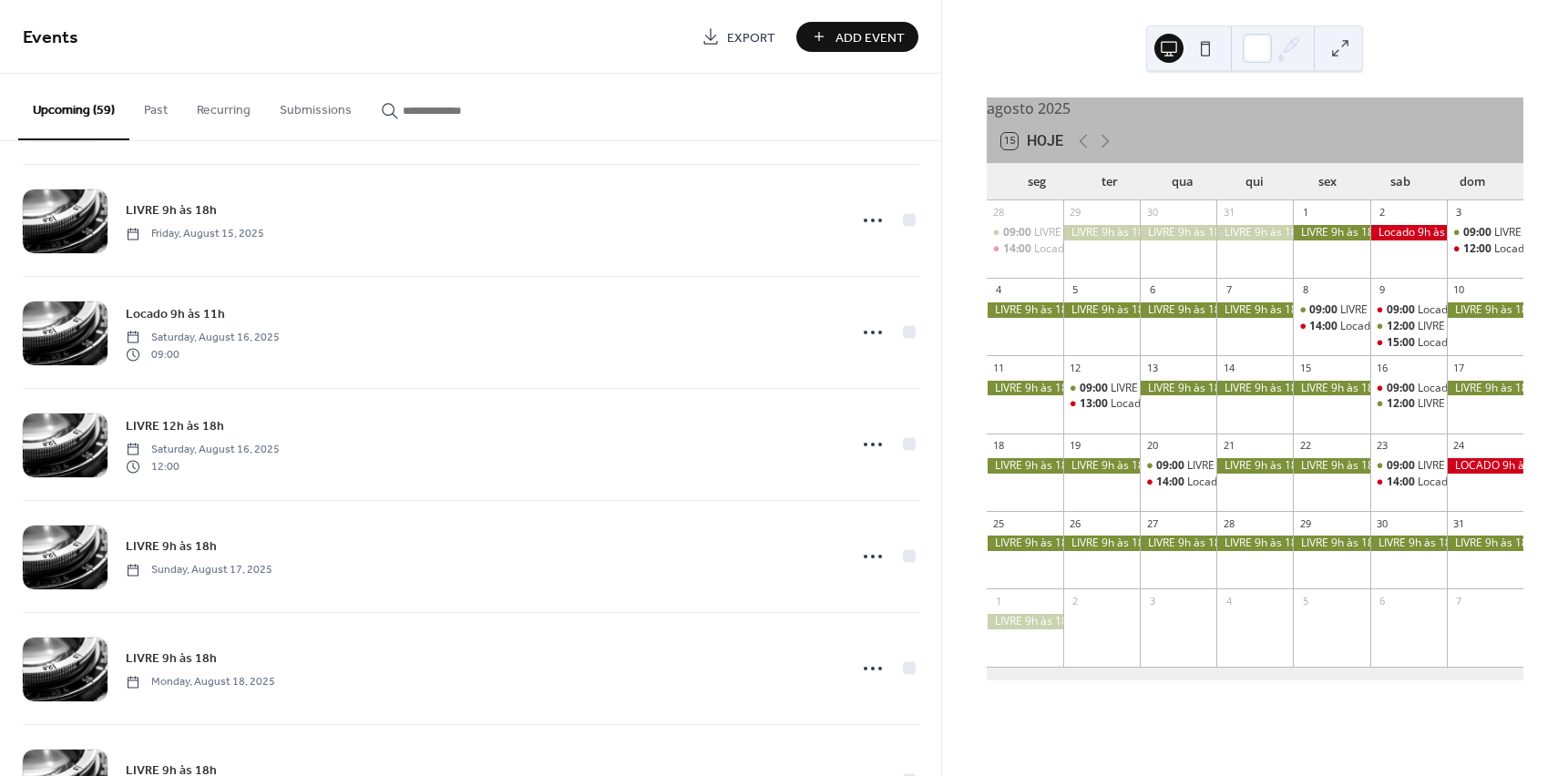 scroll, scrollTop: 4292, scrollLeft: 0, axis: vertical 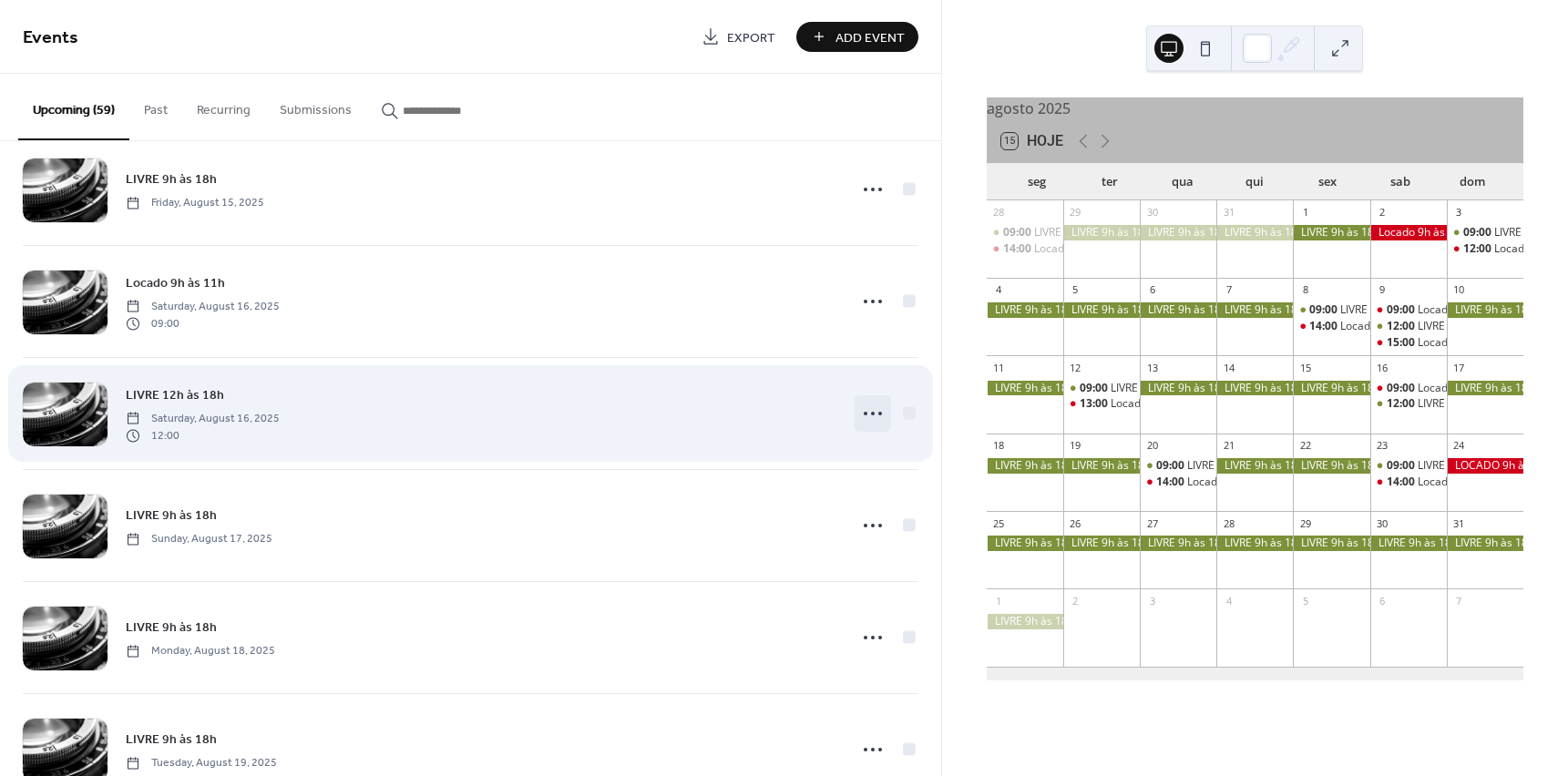click 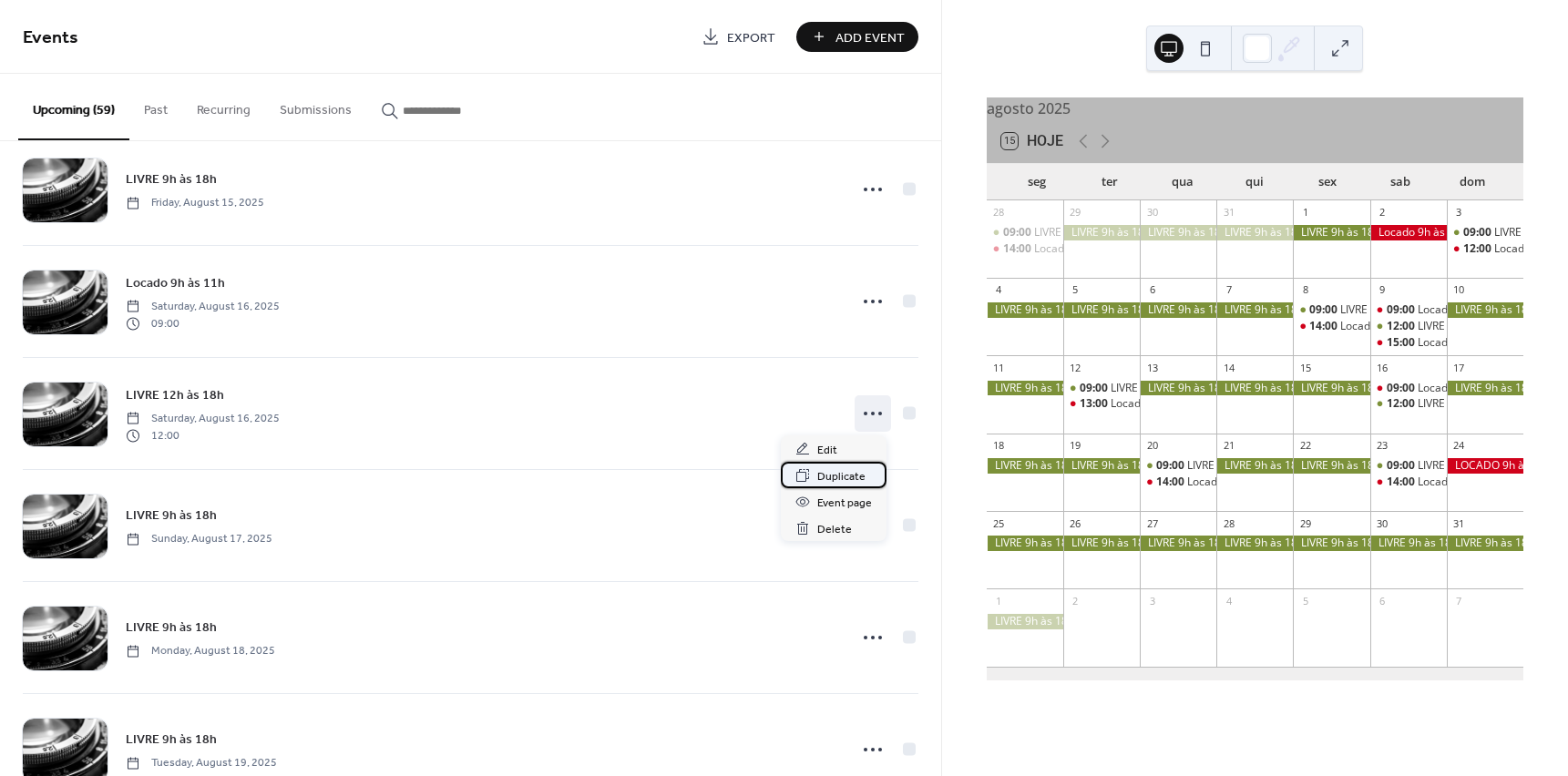 click on "Duplicate" at bounding box center (841, 476) 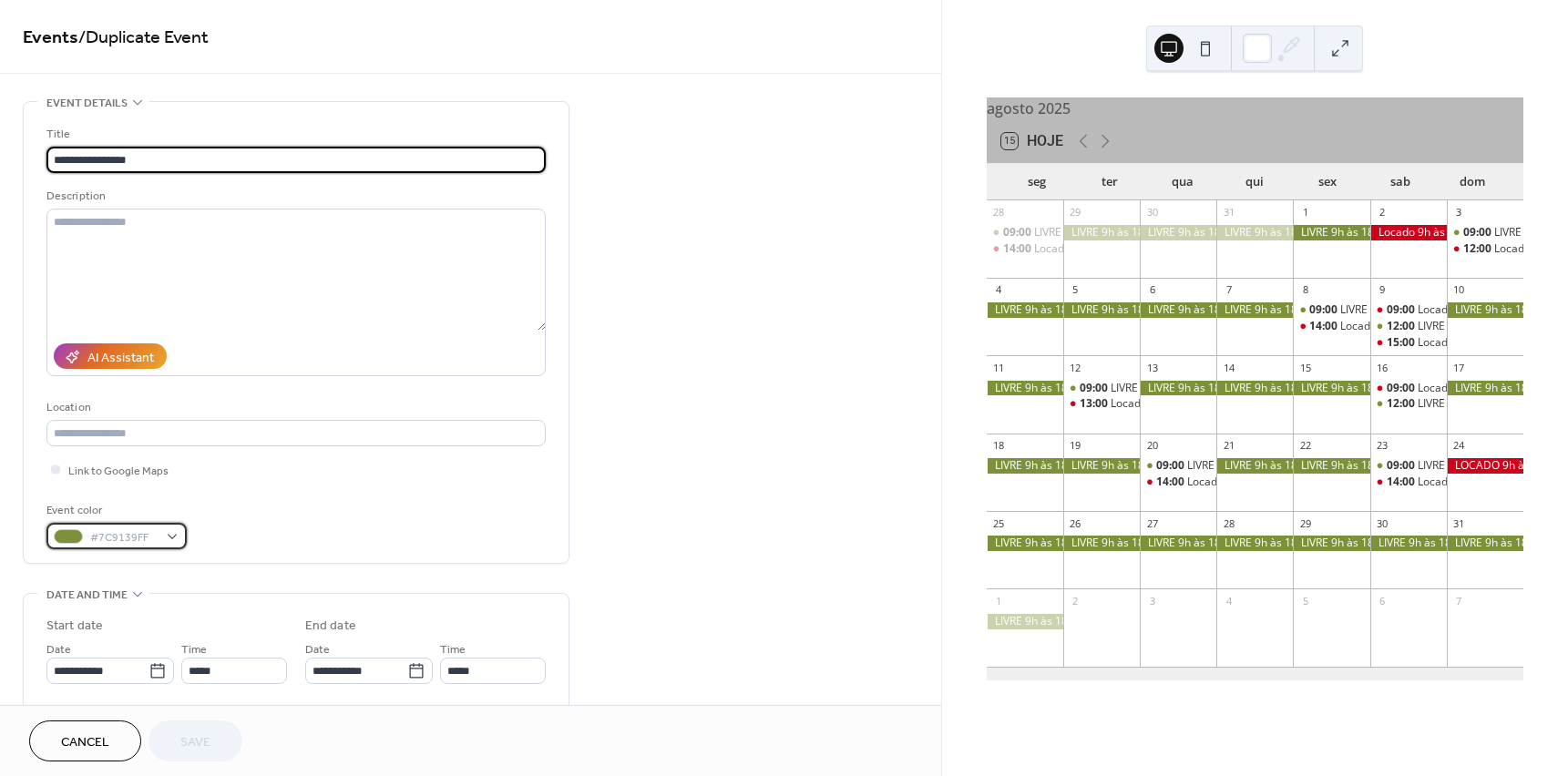 click on "#7C9139FF" at bounding box center [117, 536] 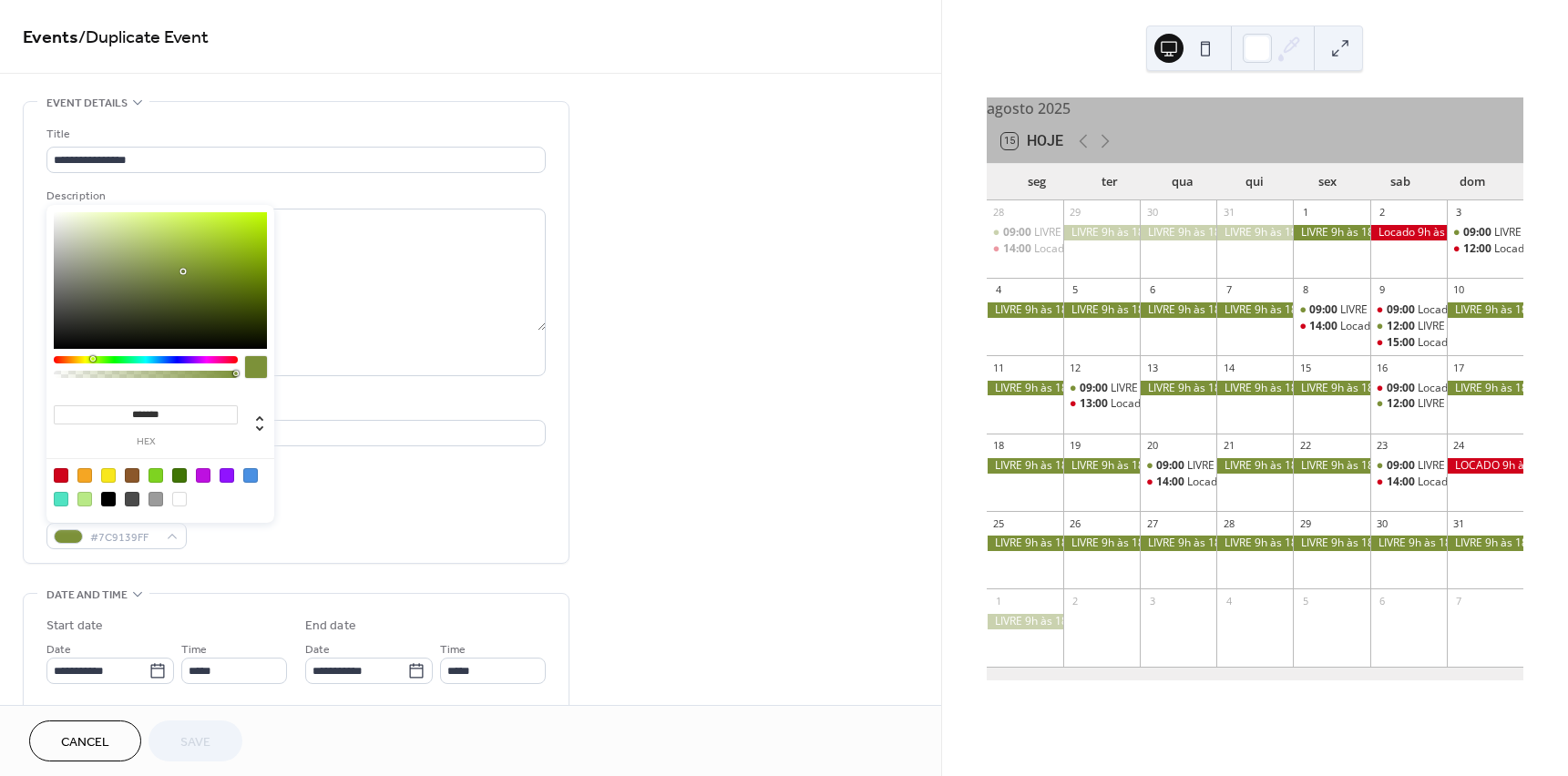 click at bounding box center (61, 475) 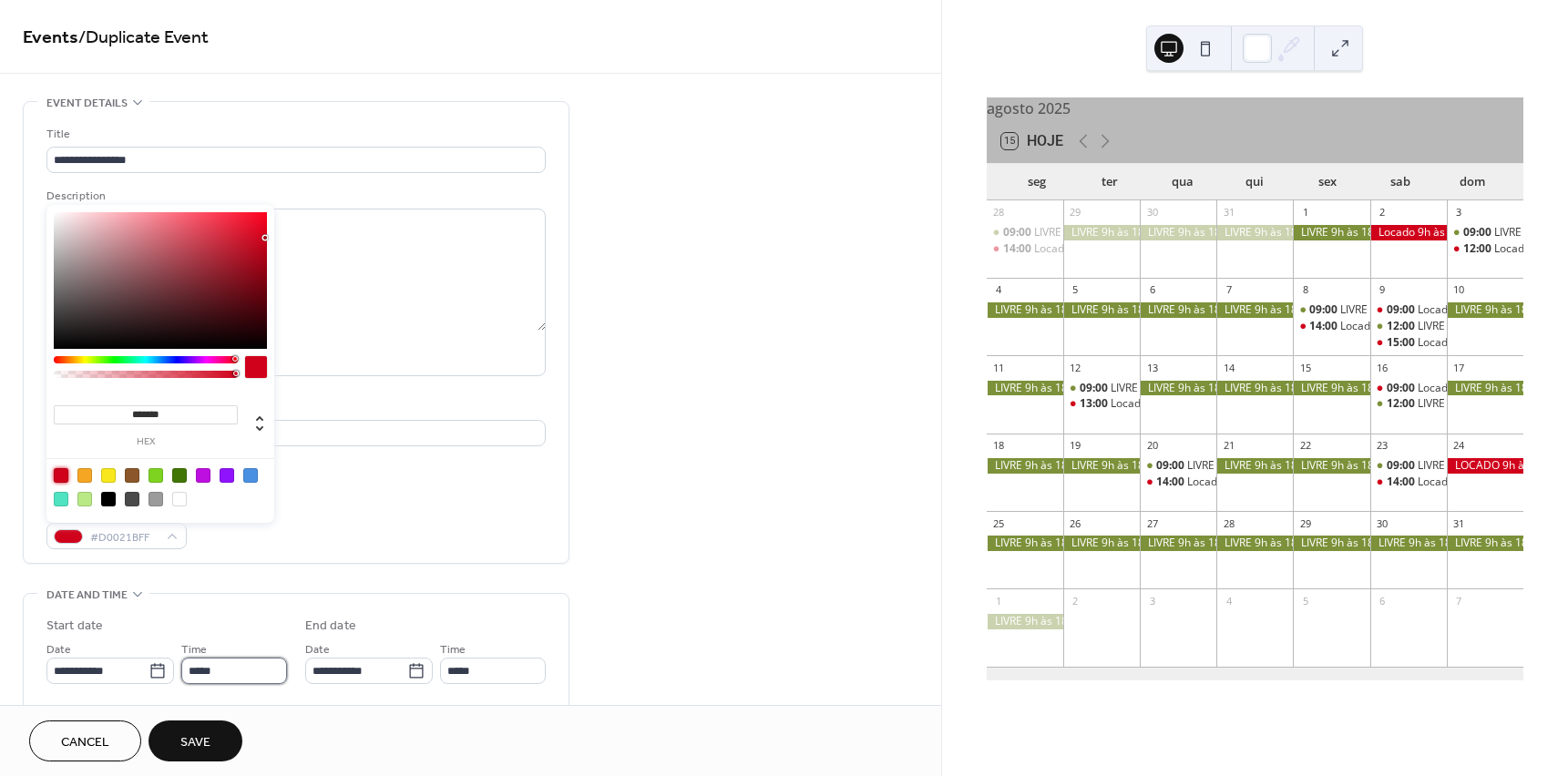 click on "*****" at bounding box center [234, 670] 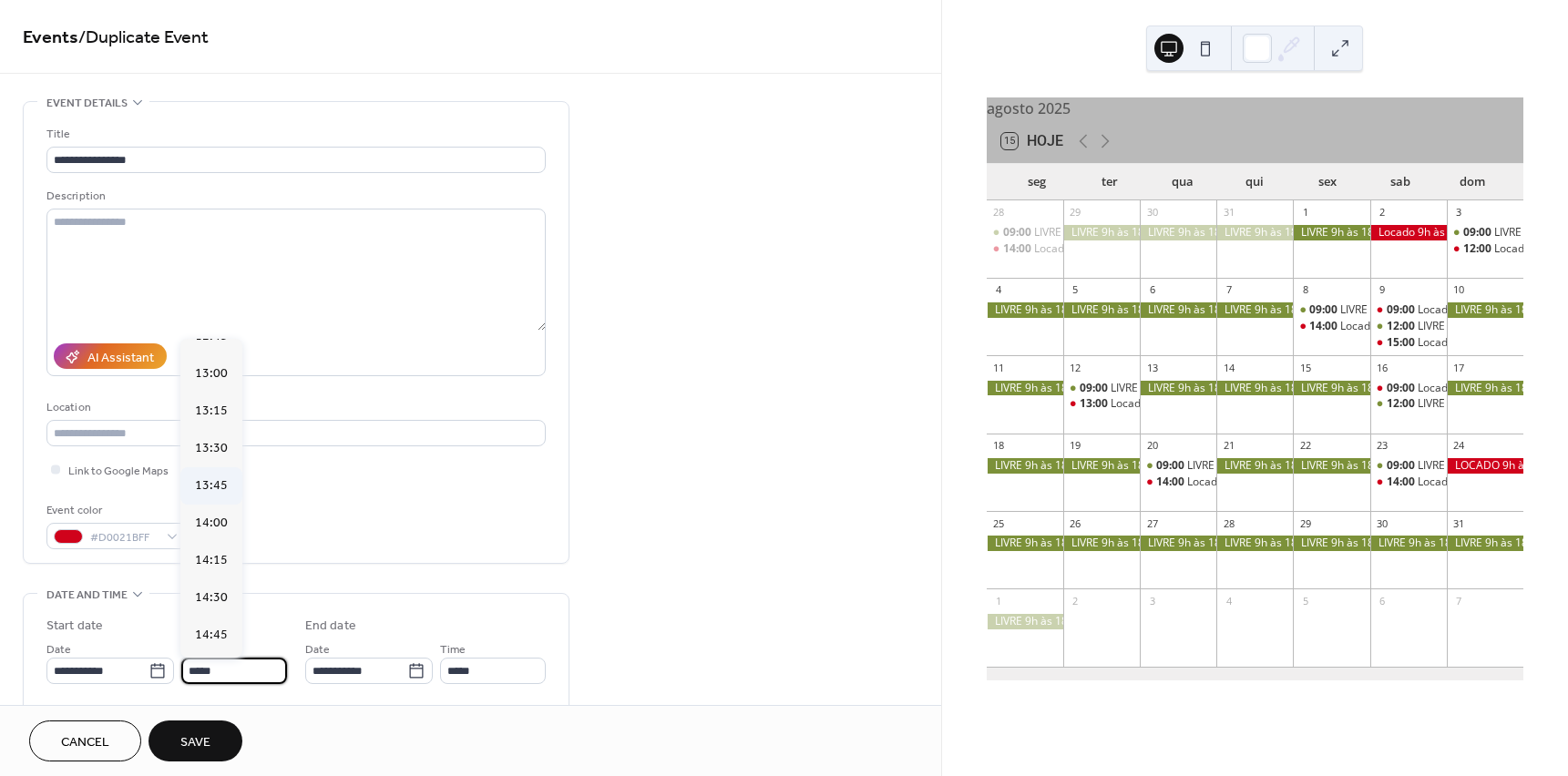 scroll, scrollTop: 1975, scrollLeft: 0, axis: vertical 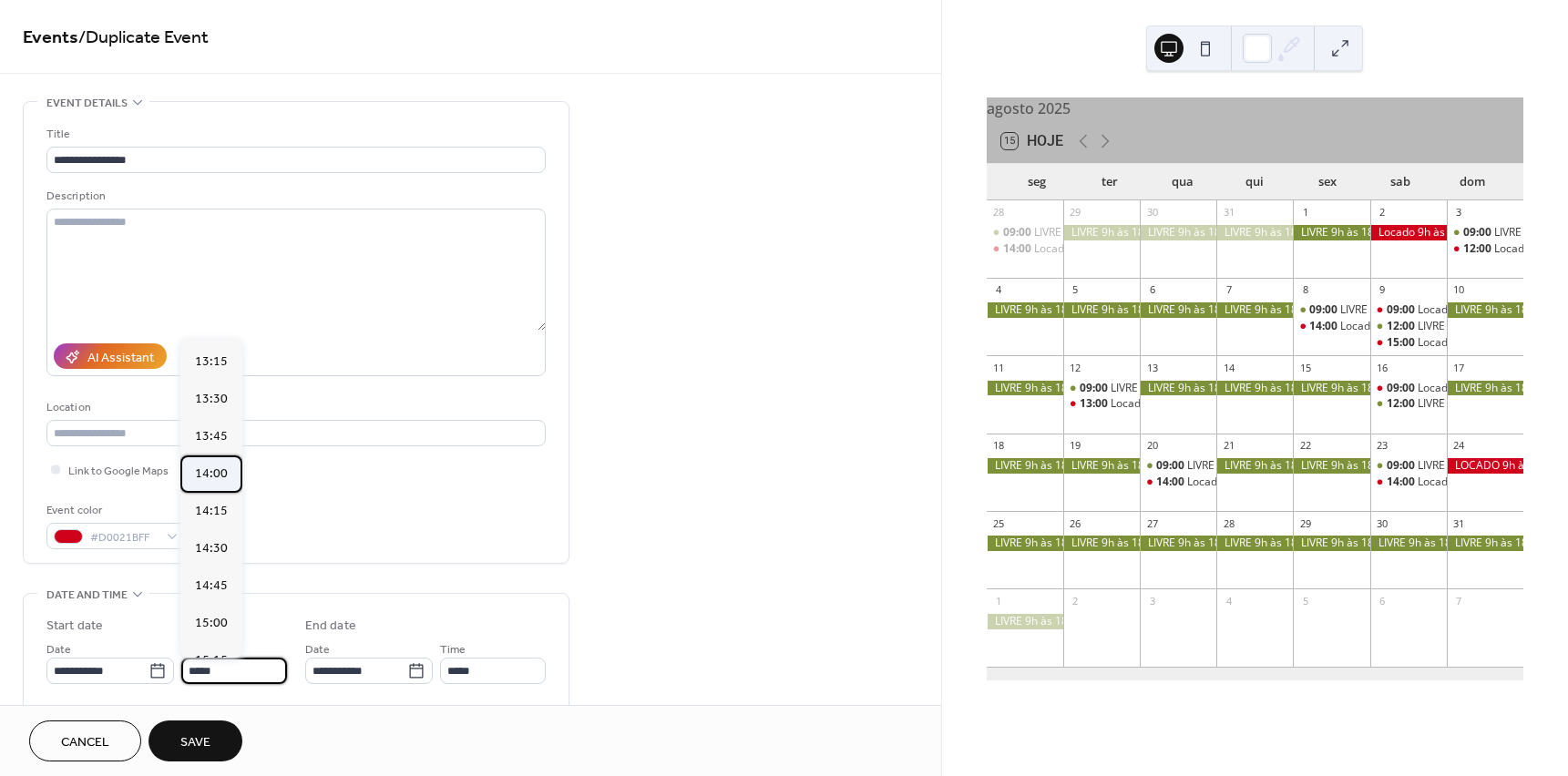 click on "14:00" at bounding box center [211, 474] 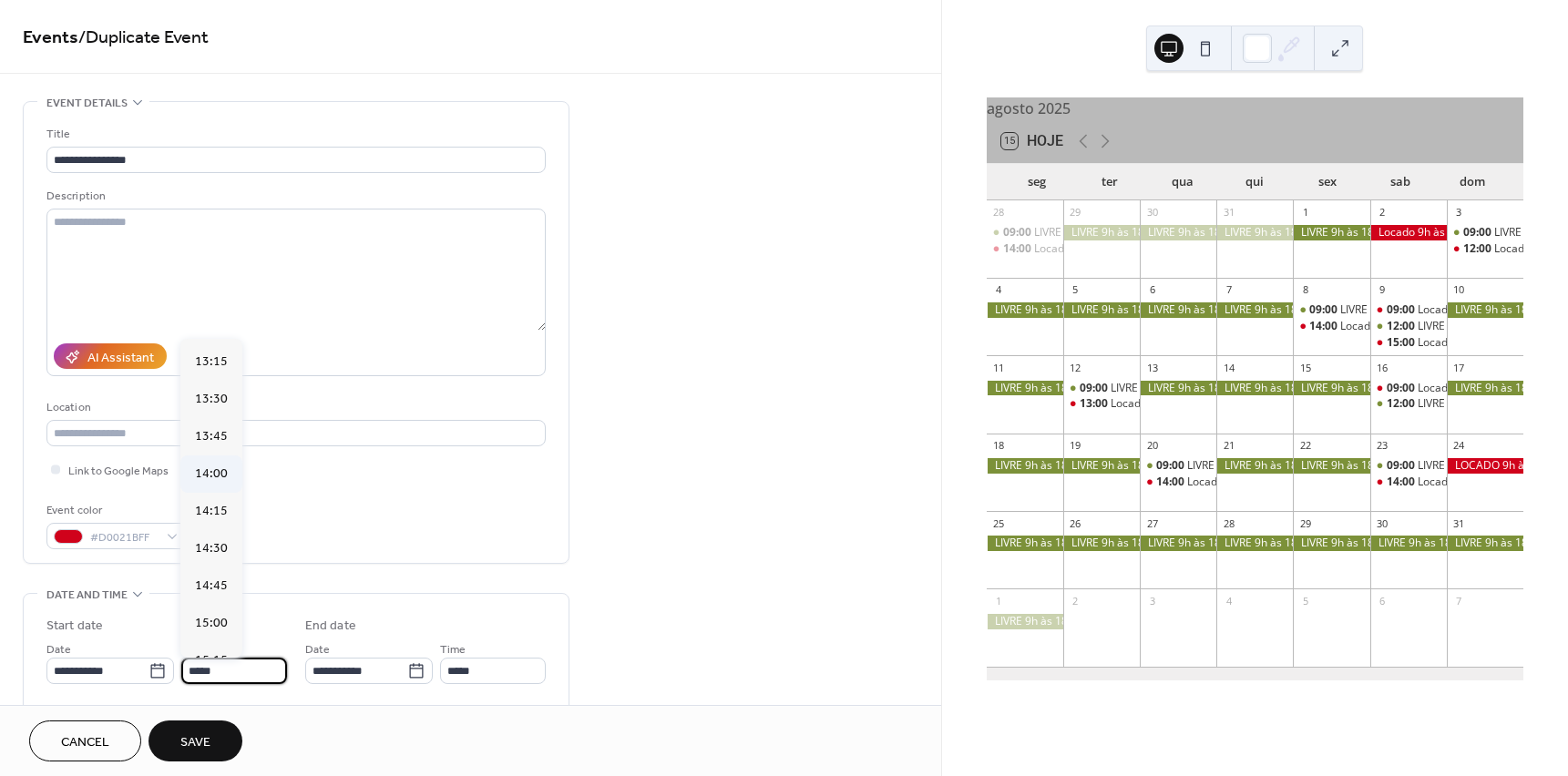 type on "*****" 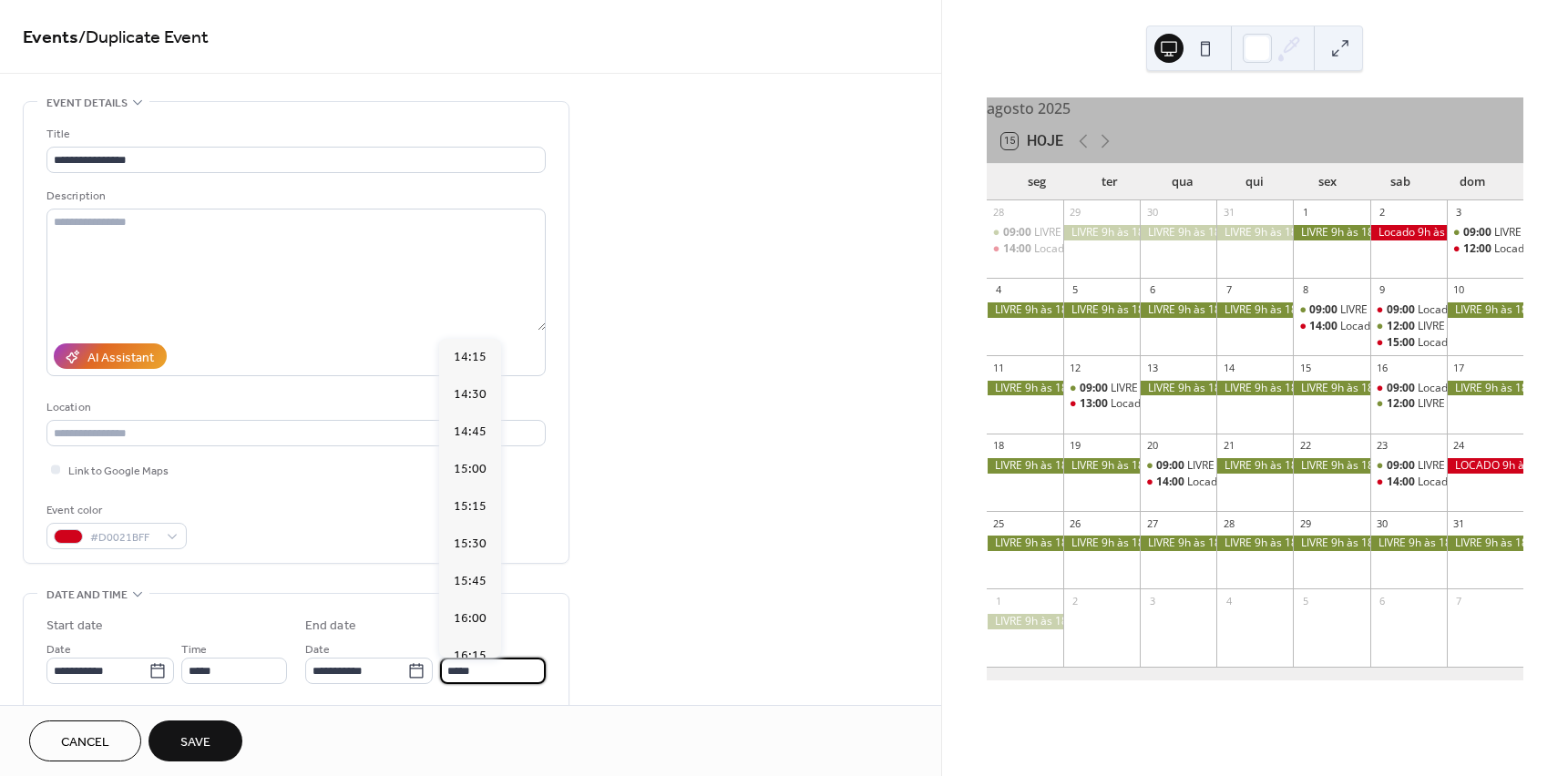 click on "*****" at bounding box center [493, 670] 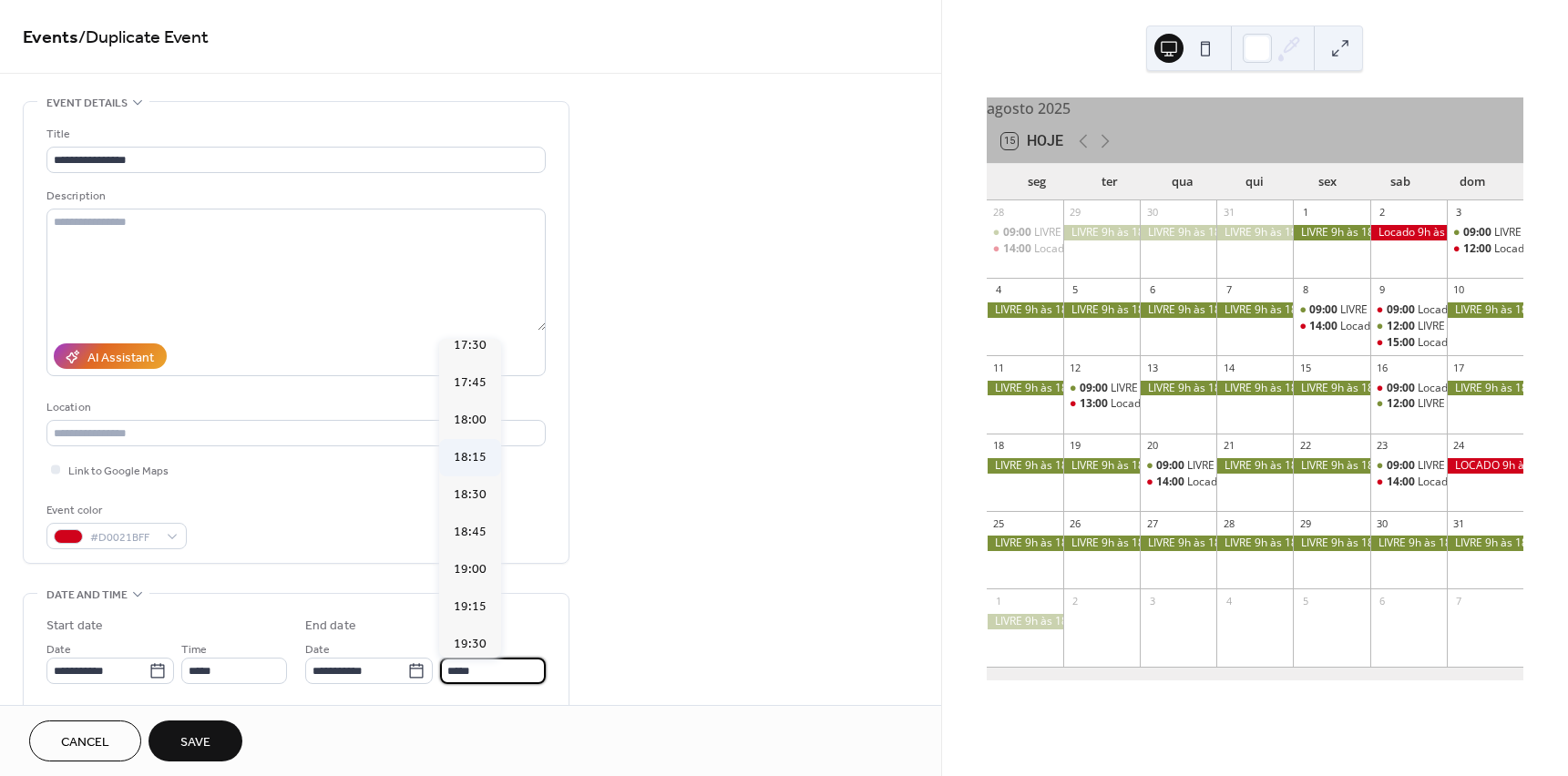 scroll, scrollTop: 495, scrollLeft: 0, axis: vertical 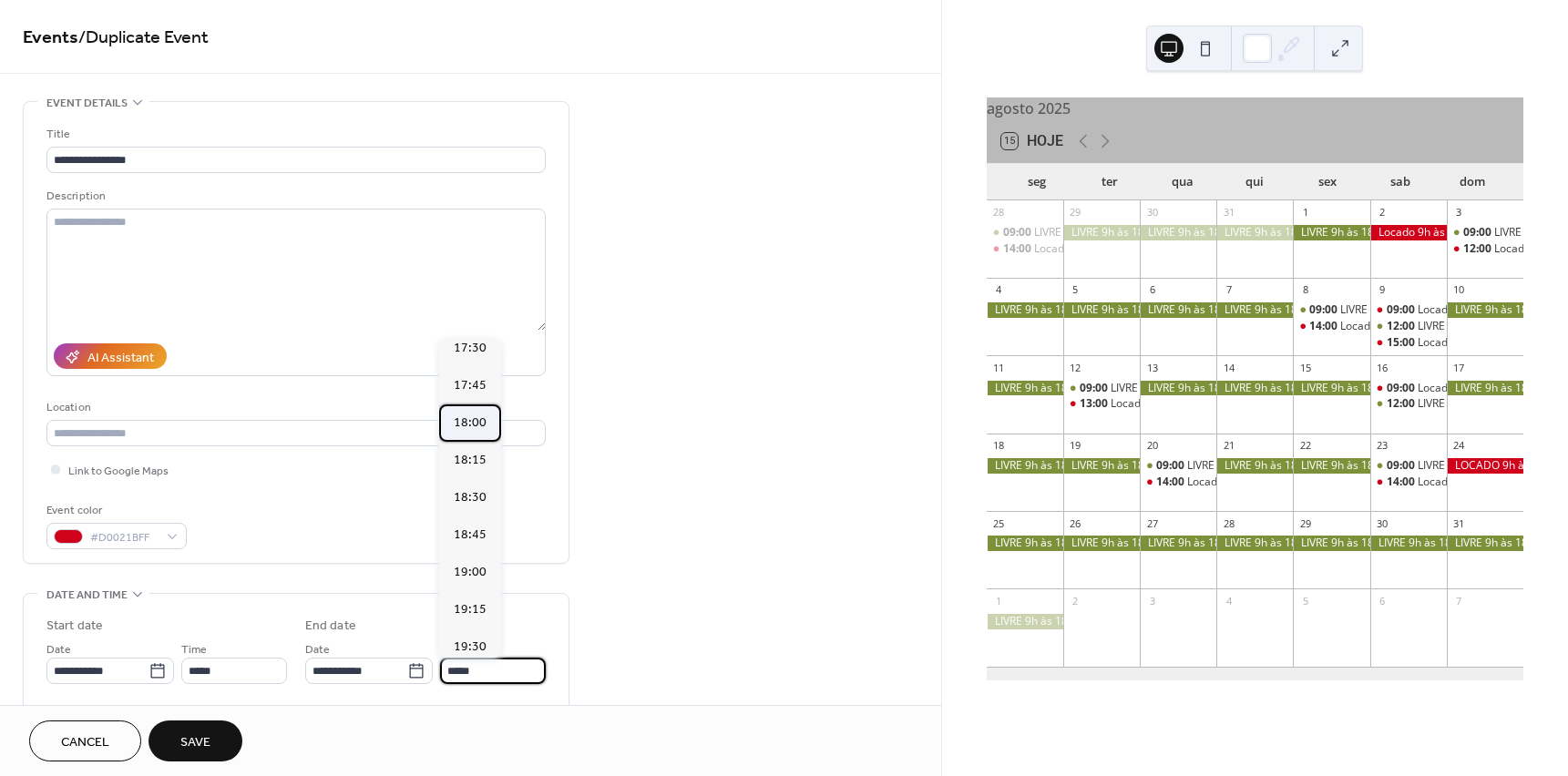 click on "18:00" at bounding box center [470, 423] 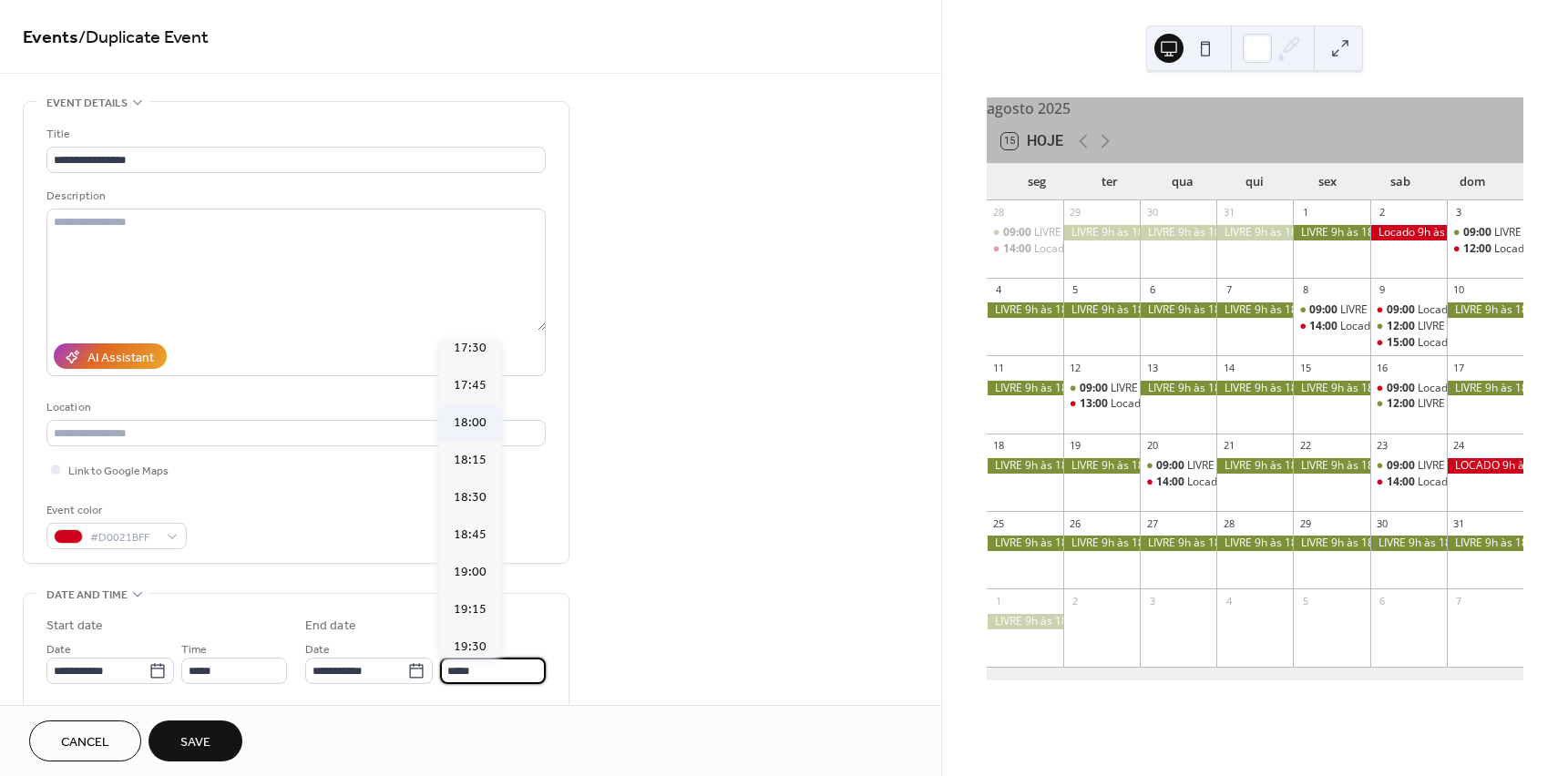type on "*****" 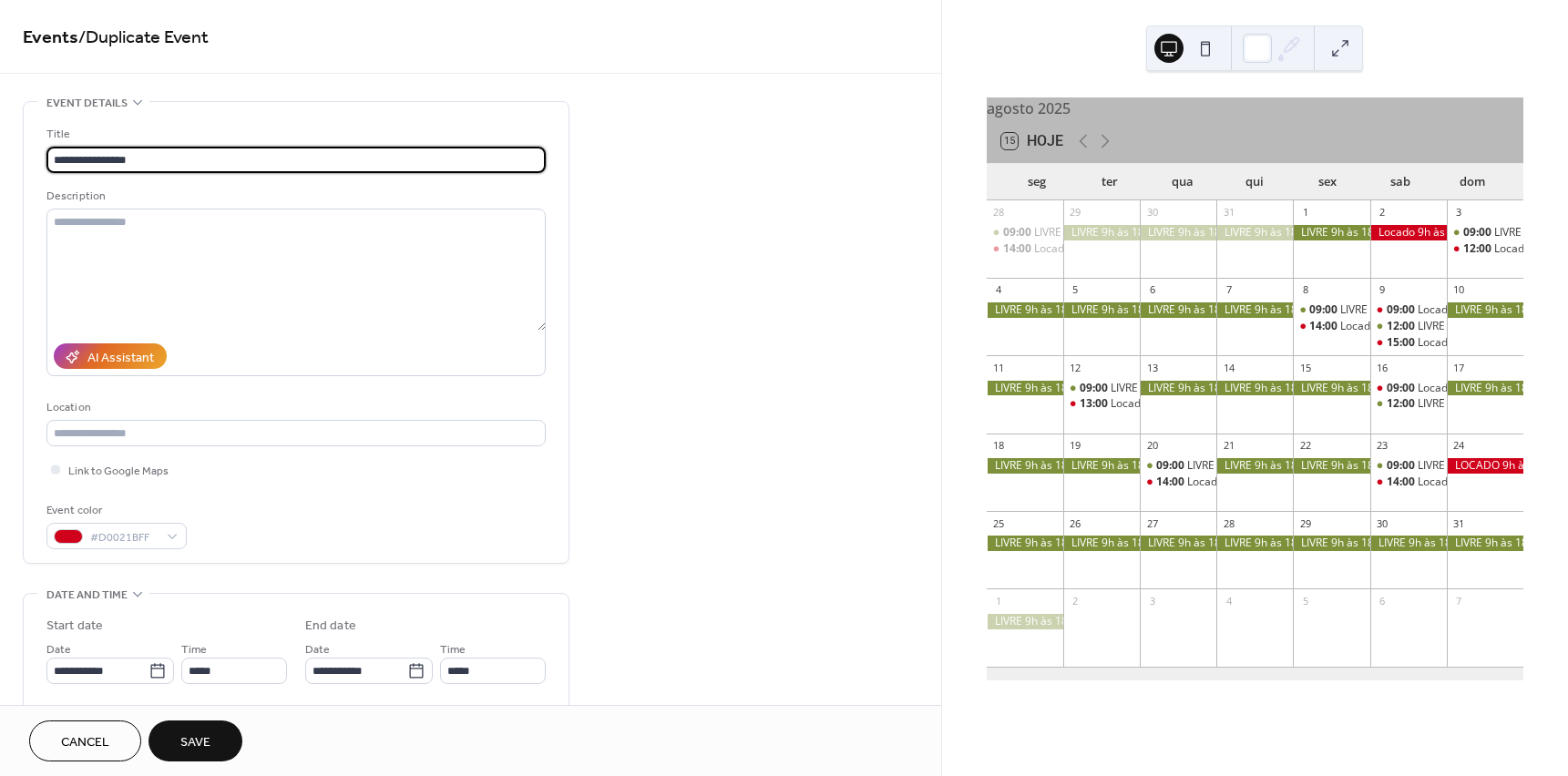 drag, startPoint x: 155, startPoint y: 158, endPoint x: 28, endPoint y: 160, distance: 127.01575 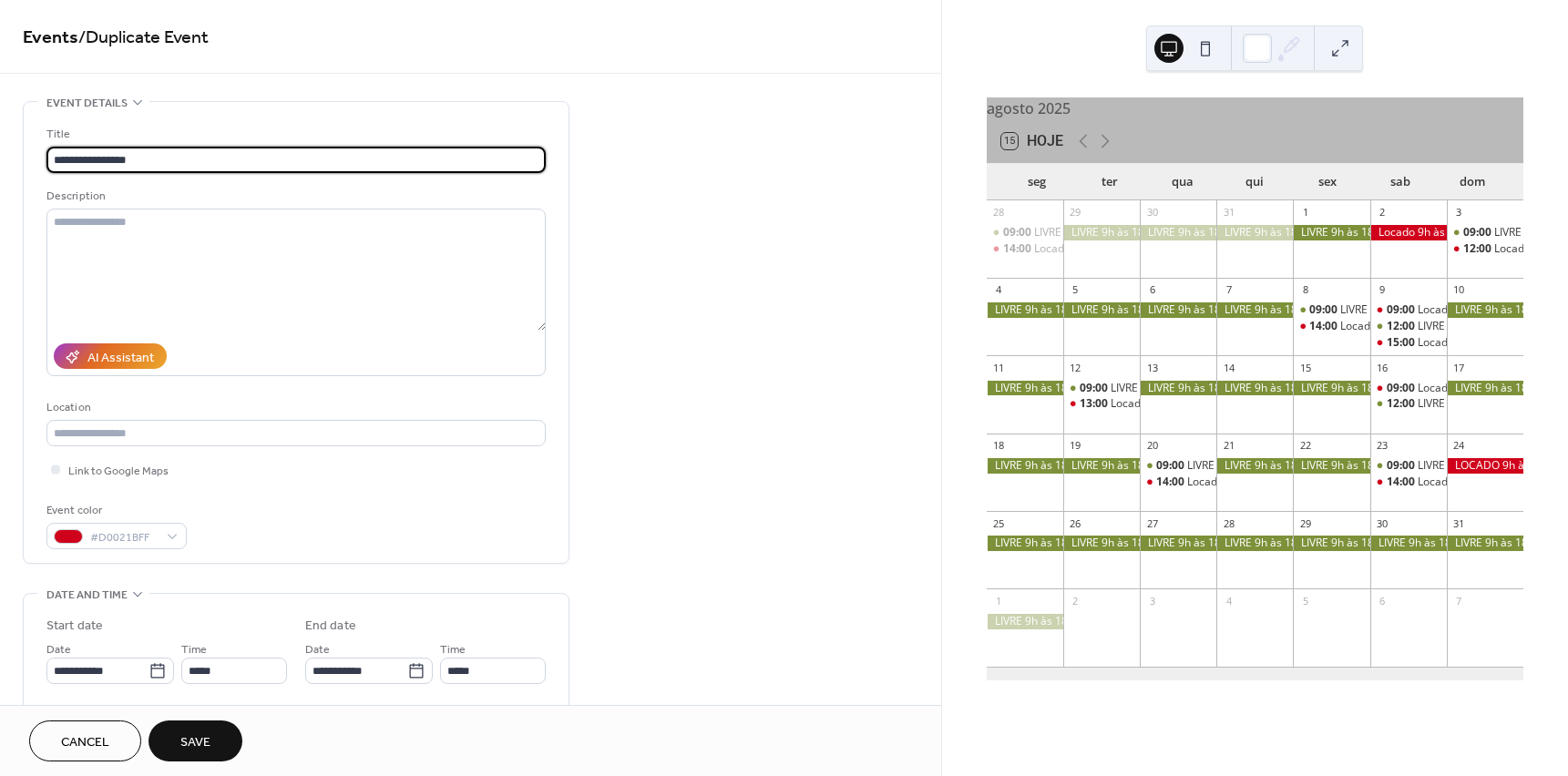 click on "**********" at bounding box center [296, 332] 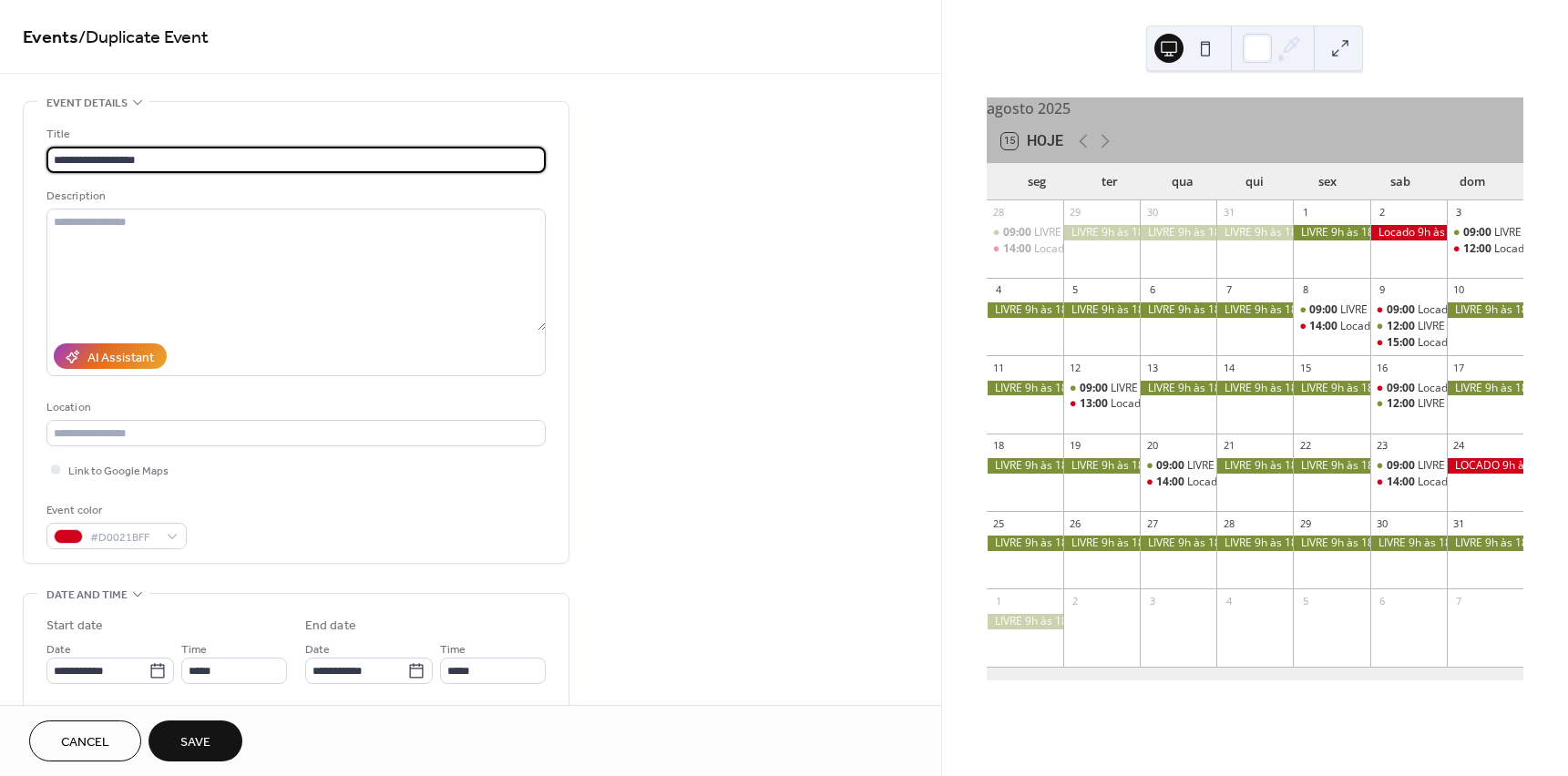 type on "**********" 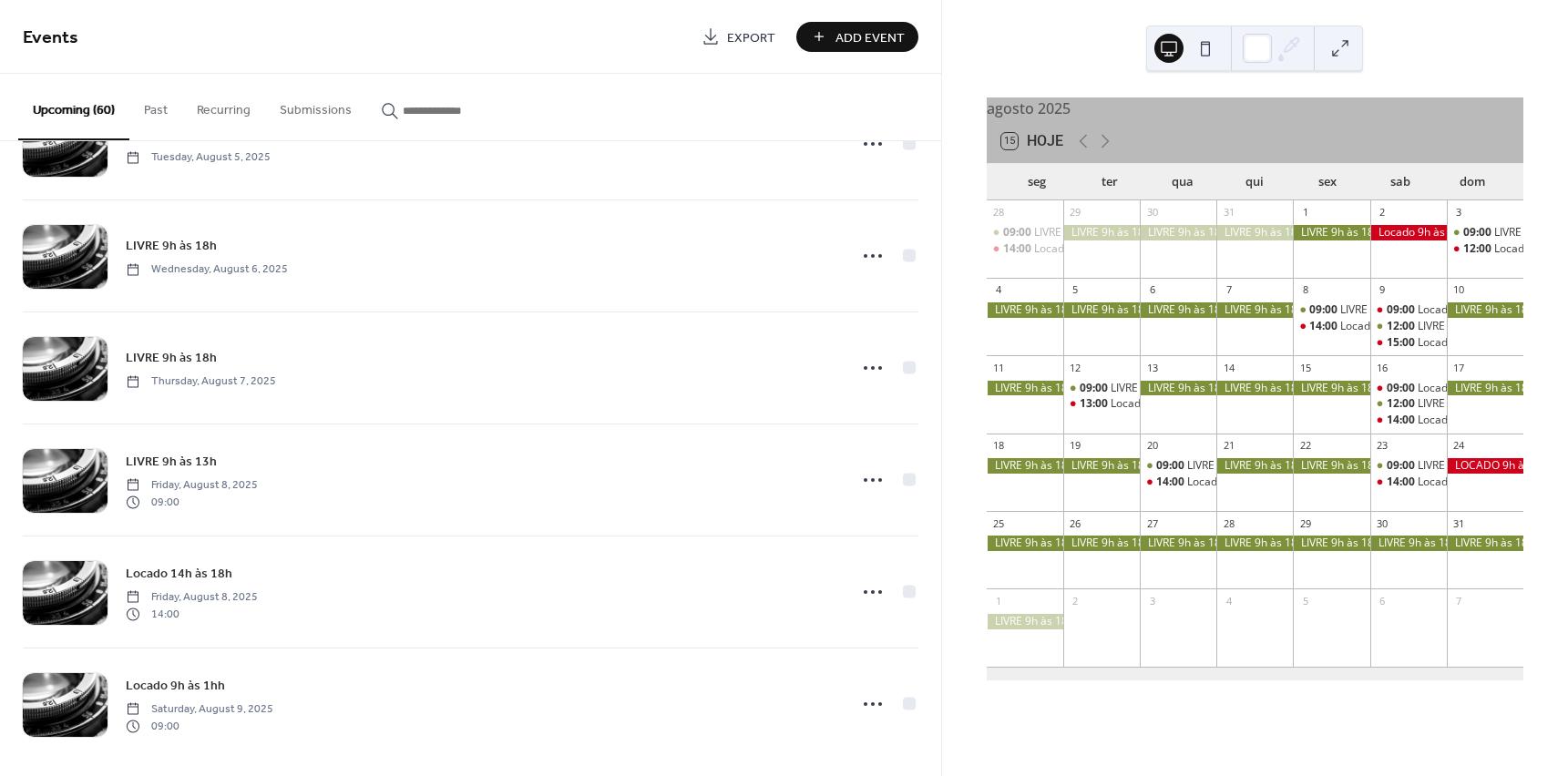 scroll, scrollTop: 2780, scrollLeft: 0, axis: vertical 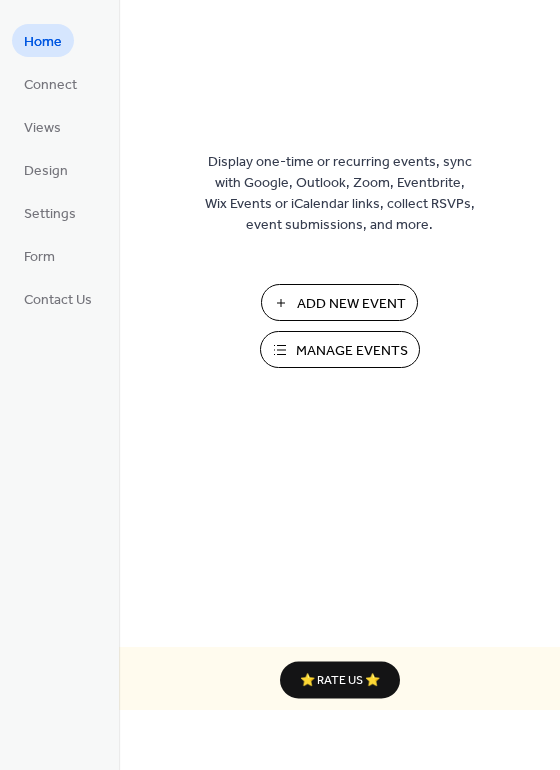 click on "Manage Events" at bounding box center (352, 351) 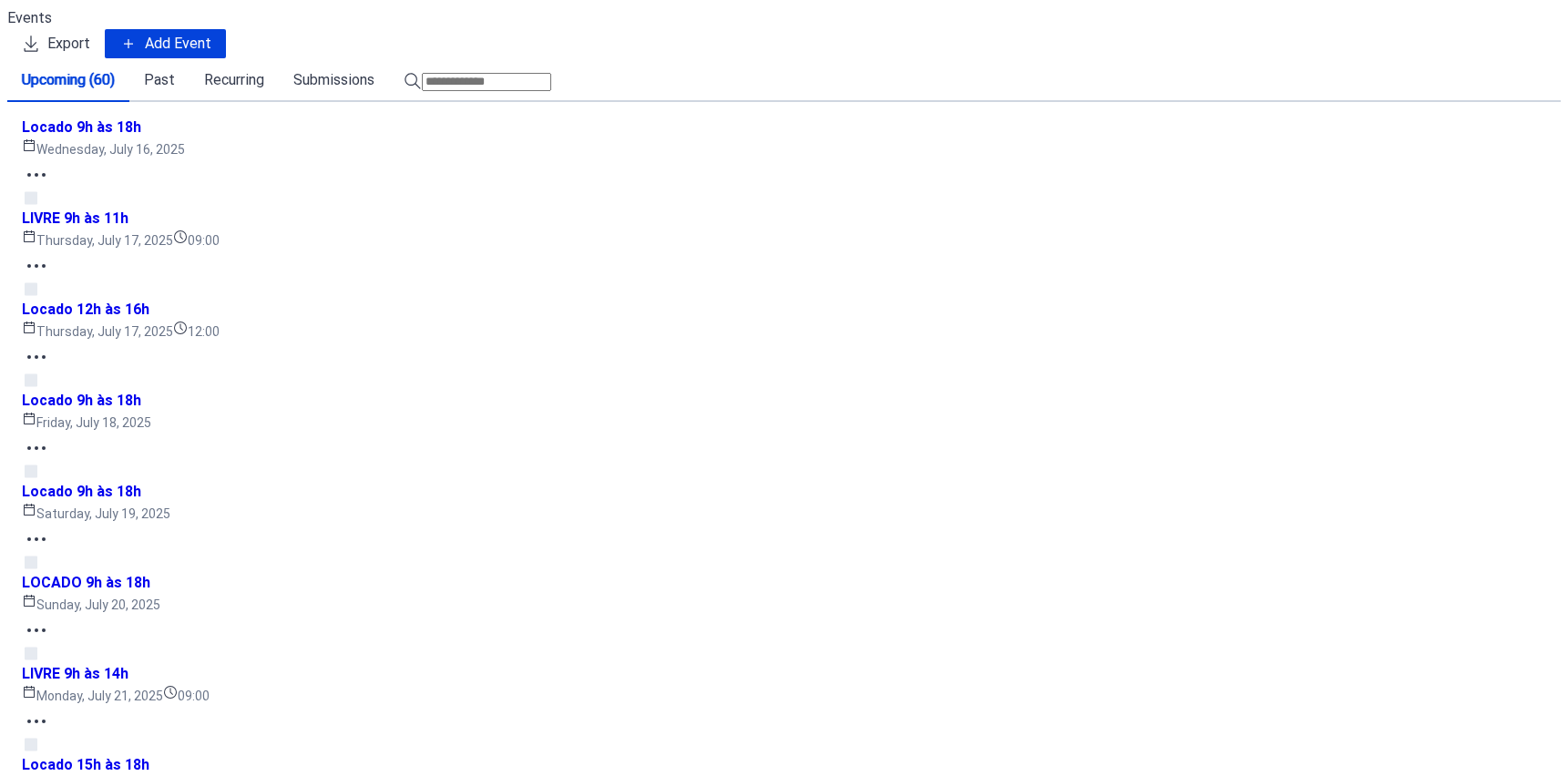 scroll, scrollTop: 0, scrollLeft: 0, axis: both 